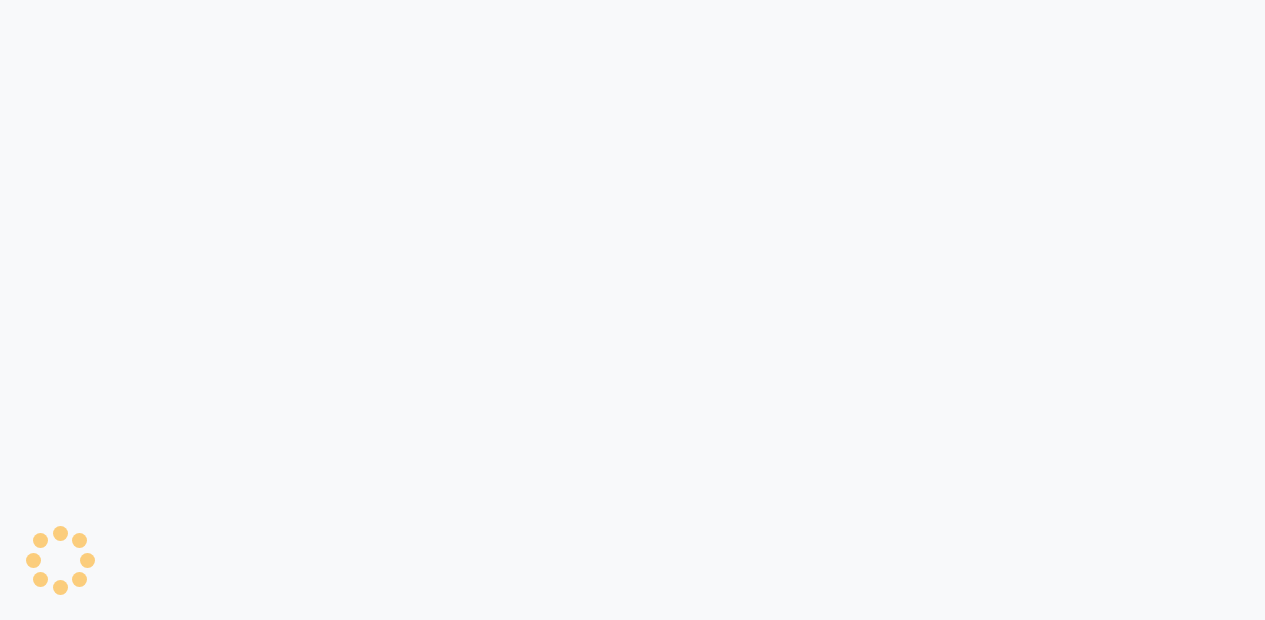 scroll, scrollTop: 0, scrollLeft: 0, axis: both 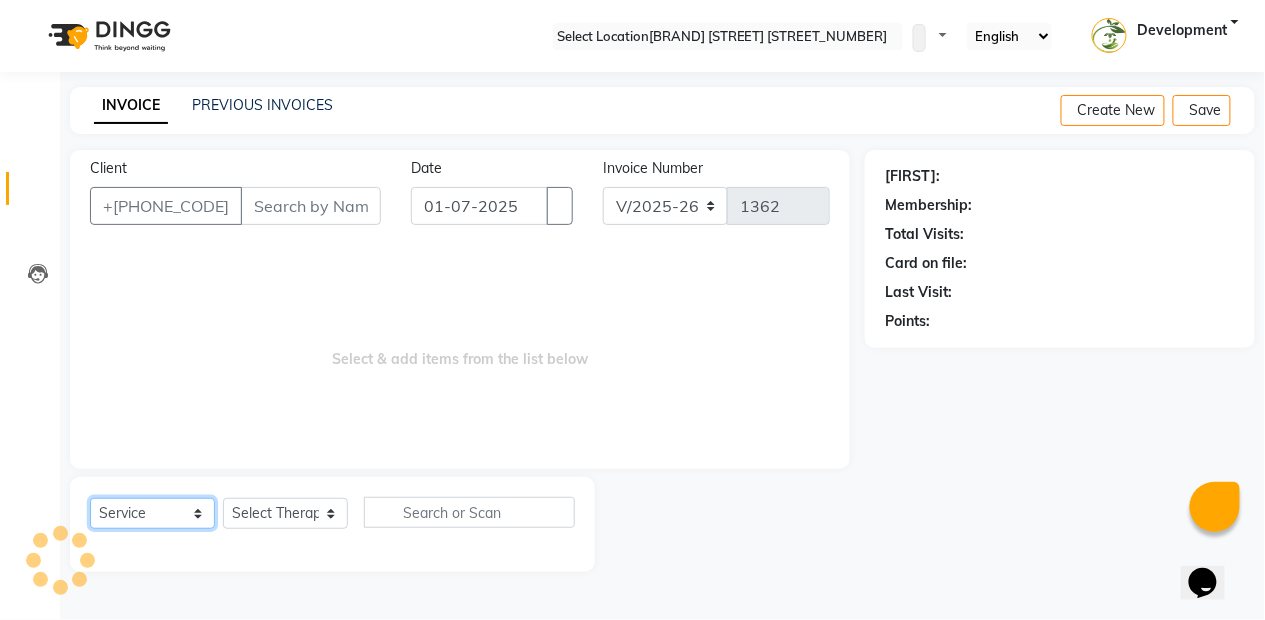 click on "Select  Service  Product  Membership  Package Voucher Prepaid Gift Card" at bounding box center (152, 513) 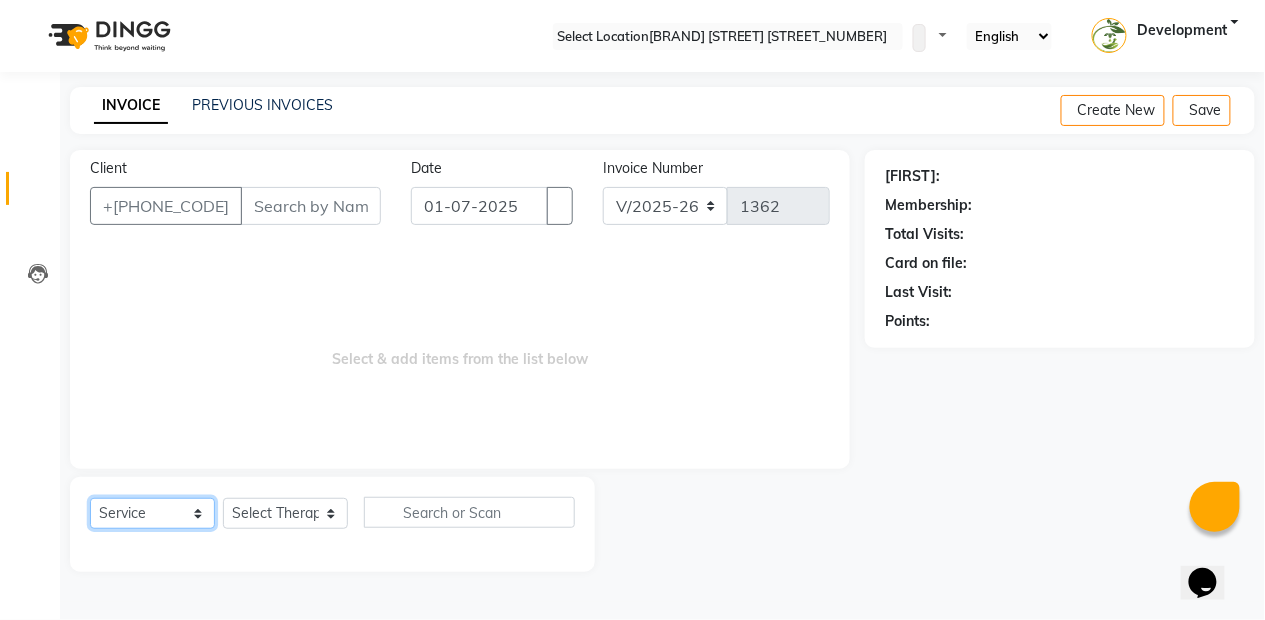 select on "package" 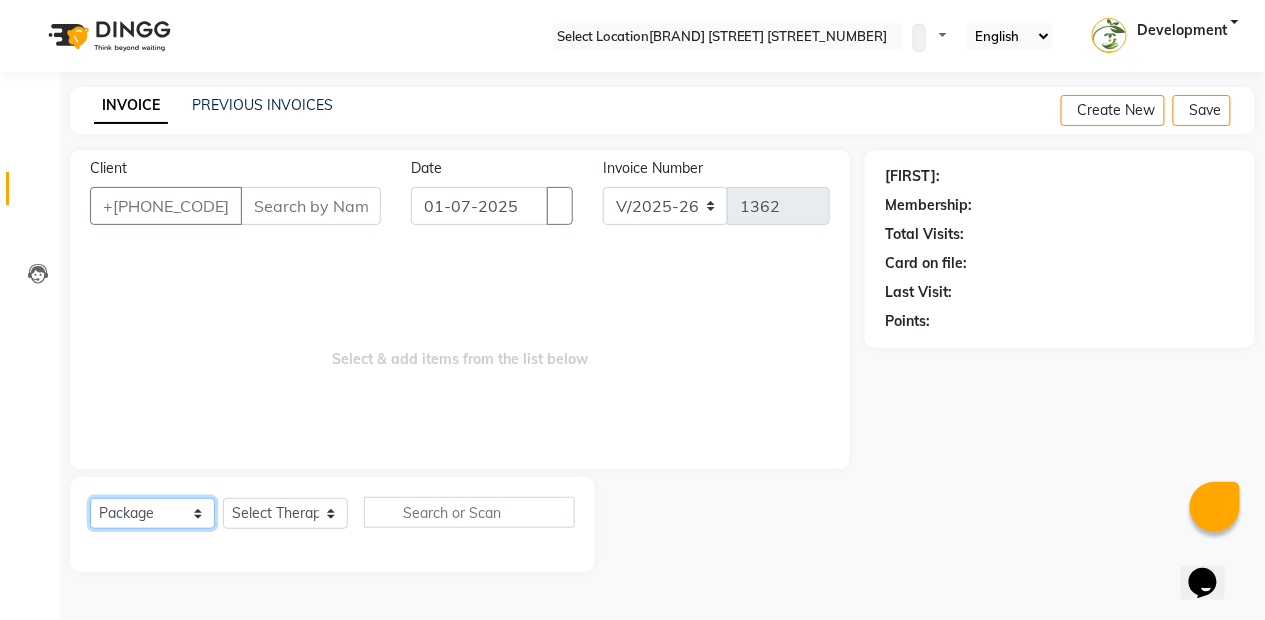 click on "Select  Service  Product  Membership  Package Voucher Prepaid Gift Card" at bounding box center (152, 513) 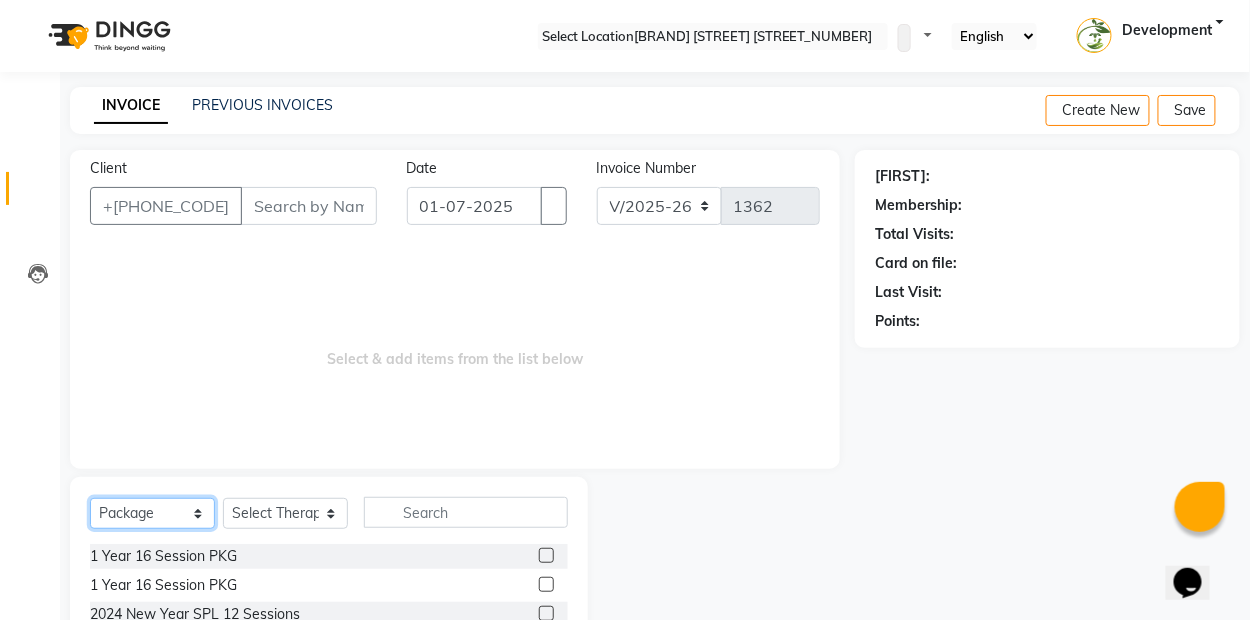 scroll, scrollTop: 179, scrollLeft: 0, axis: vertical 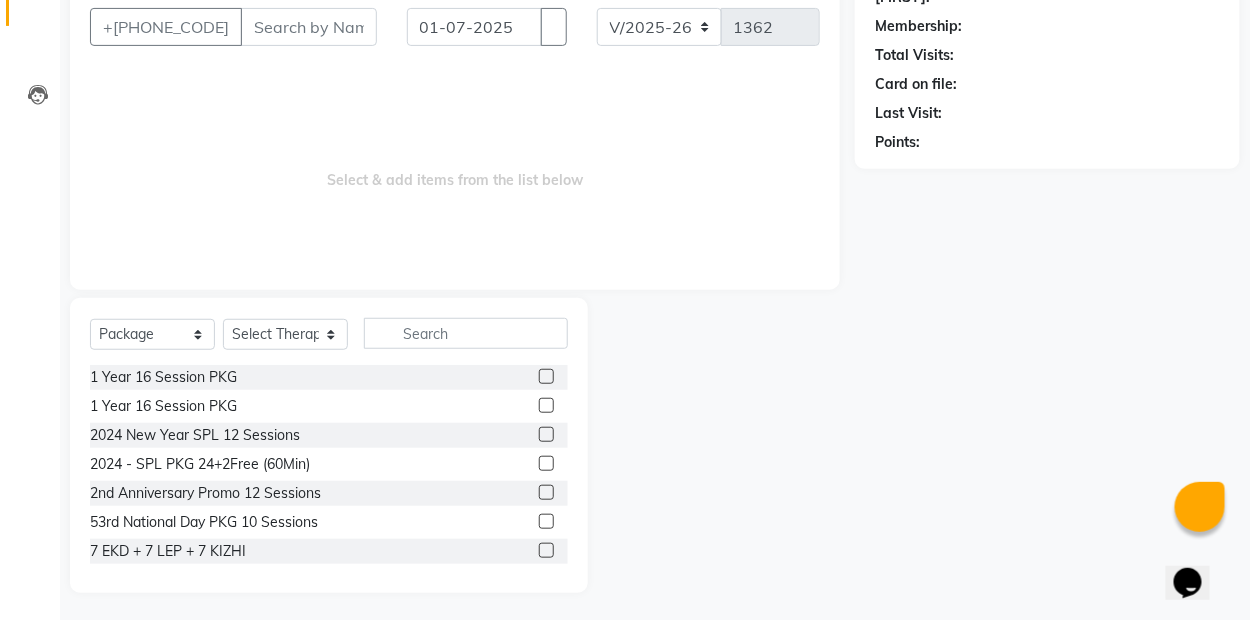 click at bounding box center [546, 376] 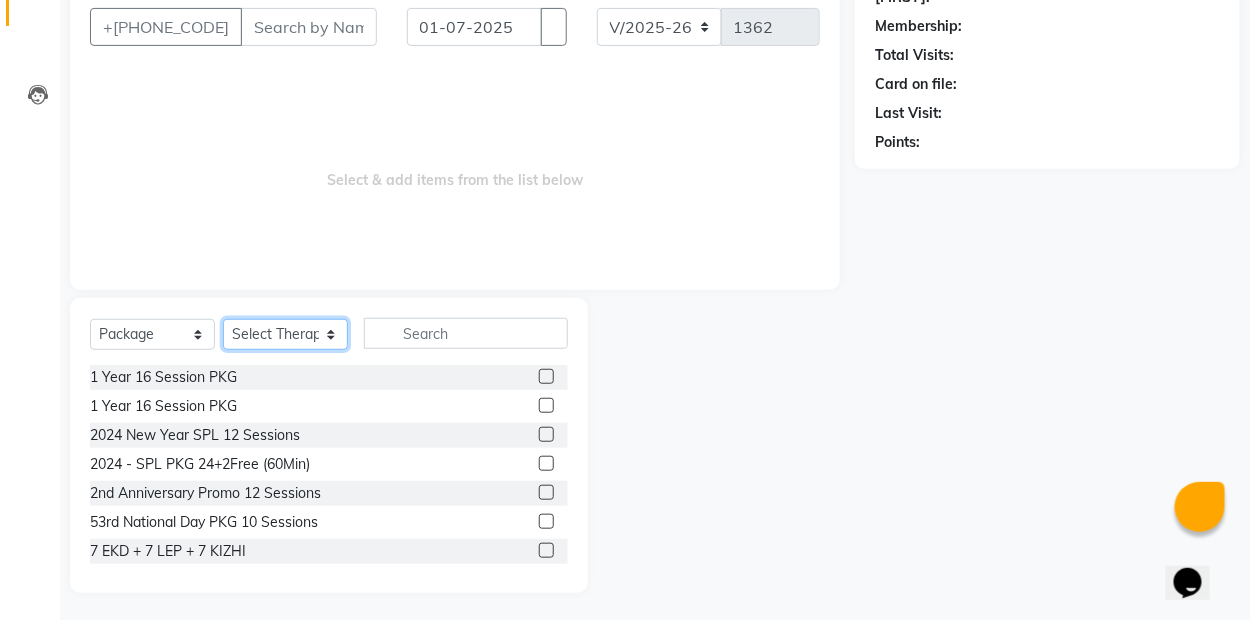 click on "Select Therapist Accounts Development Dr. [LAST] Dr. [LAST] Mr. [LAST] Mr. [LAST] Mr. [LAST] Mrs. [LAST] Mrs. [LAST] Mrs. [LAST] Mr. [LAST] Mrs. [LAST] Reception [FIRST] [LAST]" at bounding box center (285, 334) 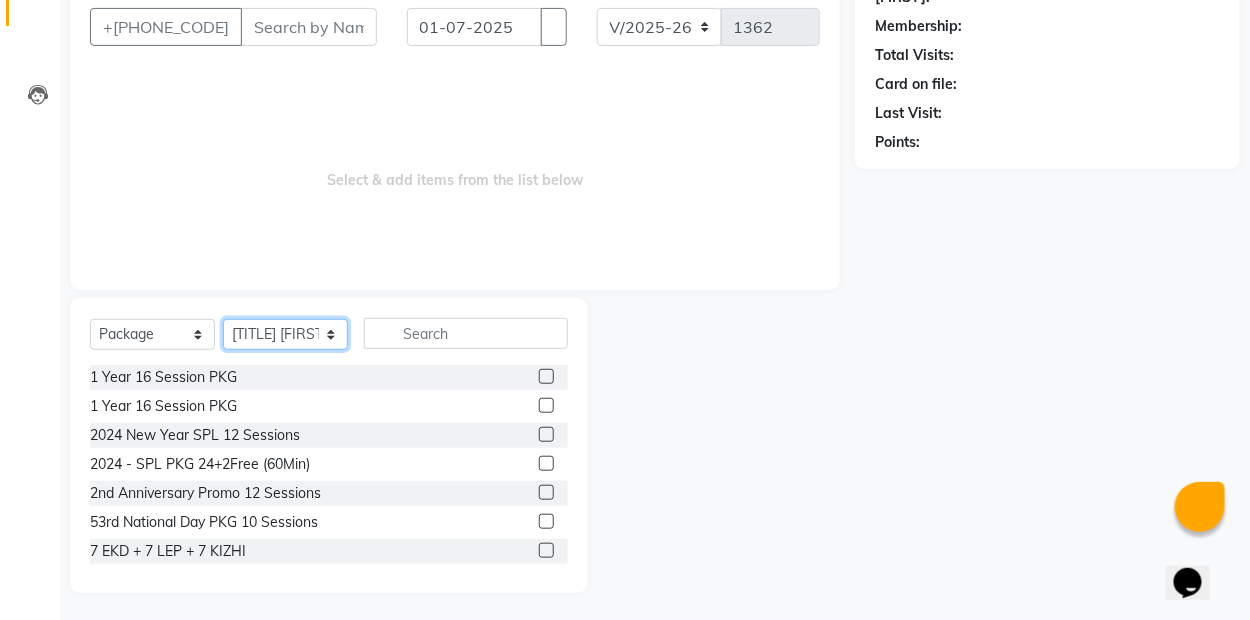 click on "Select Therapist Accounts Development Dr. [LAST] Dr. [LAST] Mr. [LAST] Mr. [LAST] Mr. [LAST] Mrs. [LAST] Mrs. [LAST] Mrs. [LAST] Mr. [LAST] Mrs. [LAST] Reception [FIRST] [LAST]" at bounding box center (285, 334) 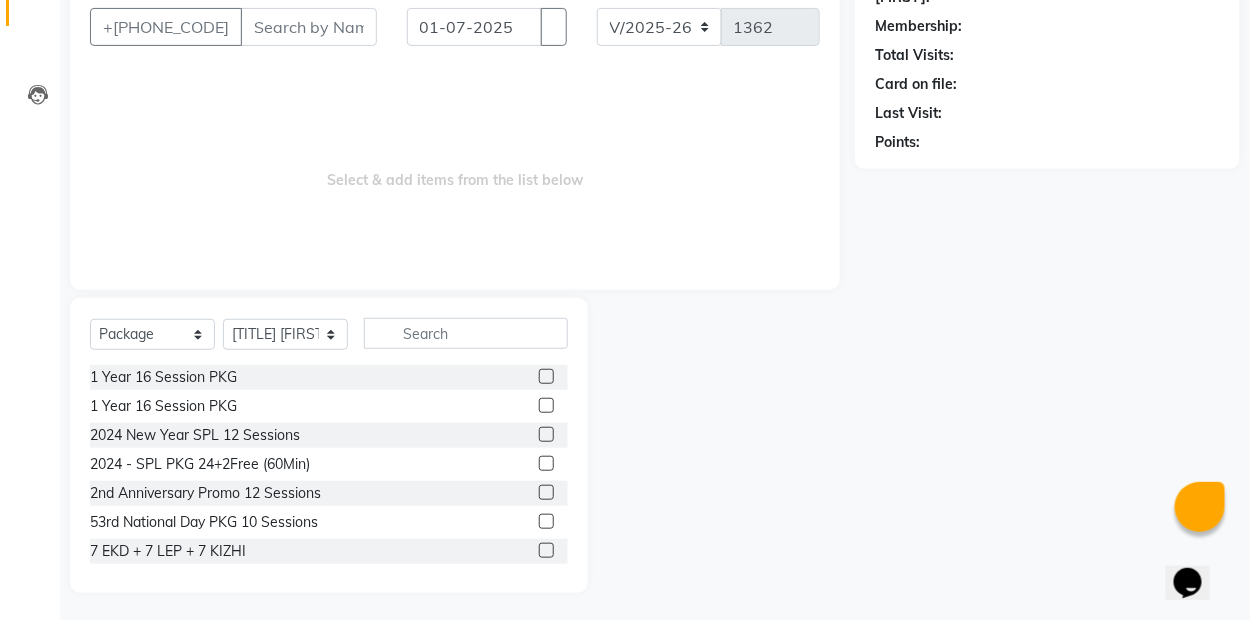 click at bounding box center (546, 376) 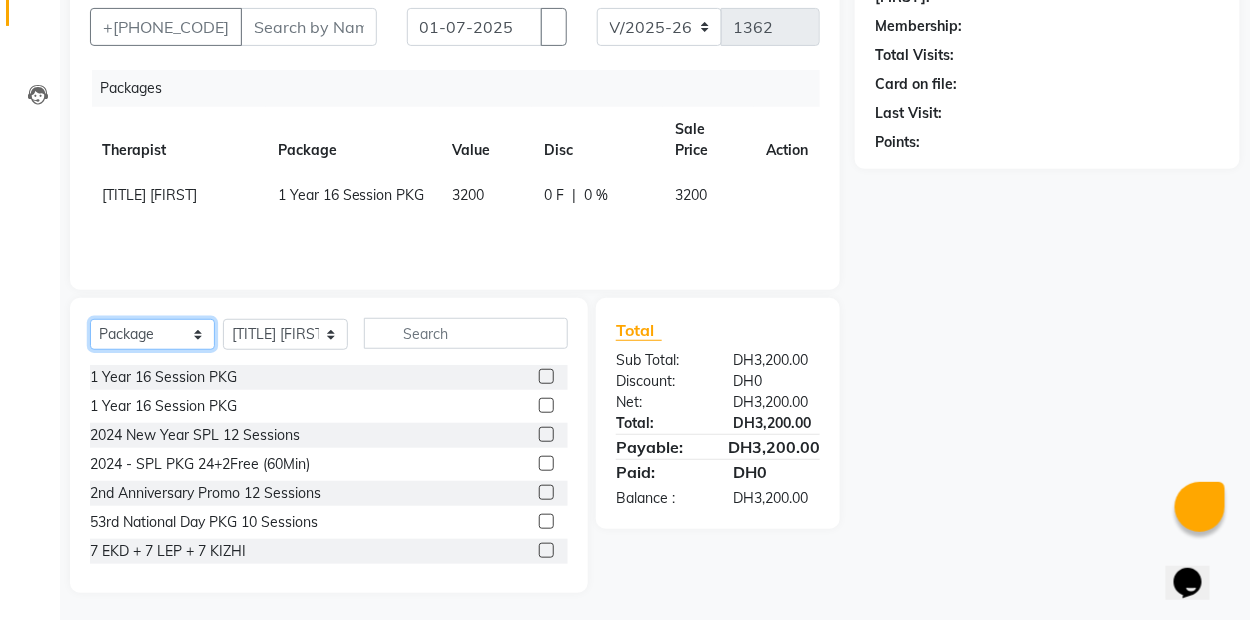 click on "Select  Service  Product  Membership  Package Voucher Prepaid Gift Card" at bounding box center [152, 334] 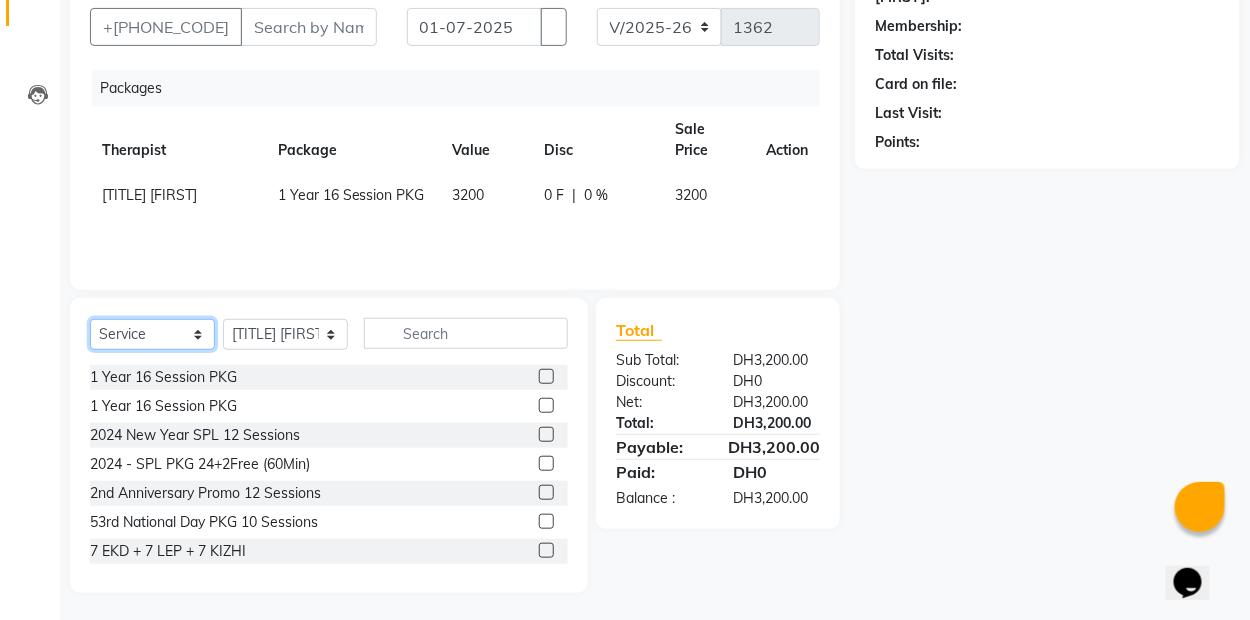 click on "Select  Service  Product  Membership  Package Voucher Prepaid Gift Card" at bounding box center (152, 334) 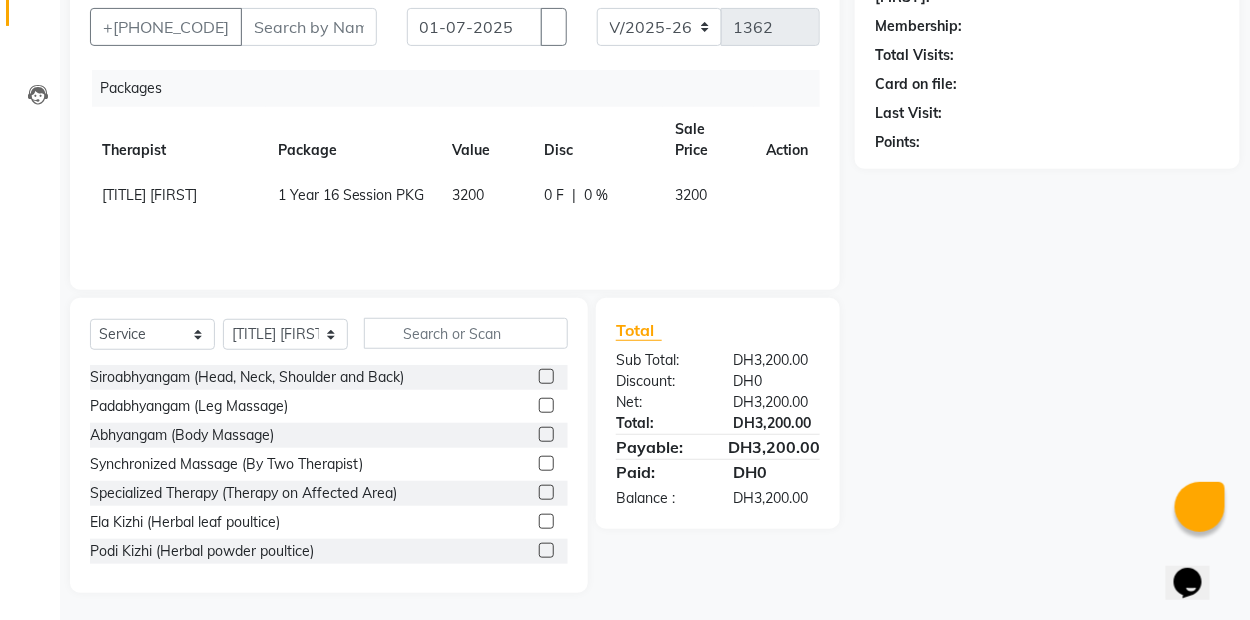 click at bounding box center (546, 376) 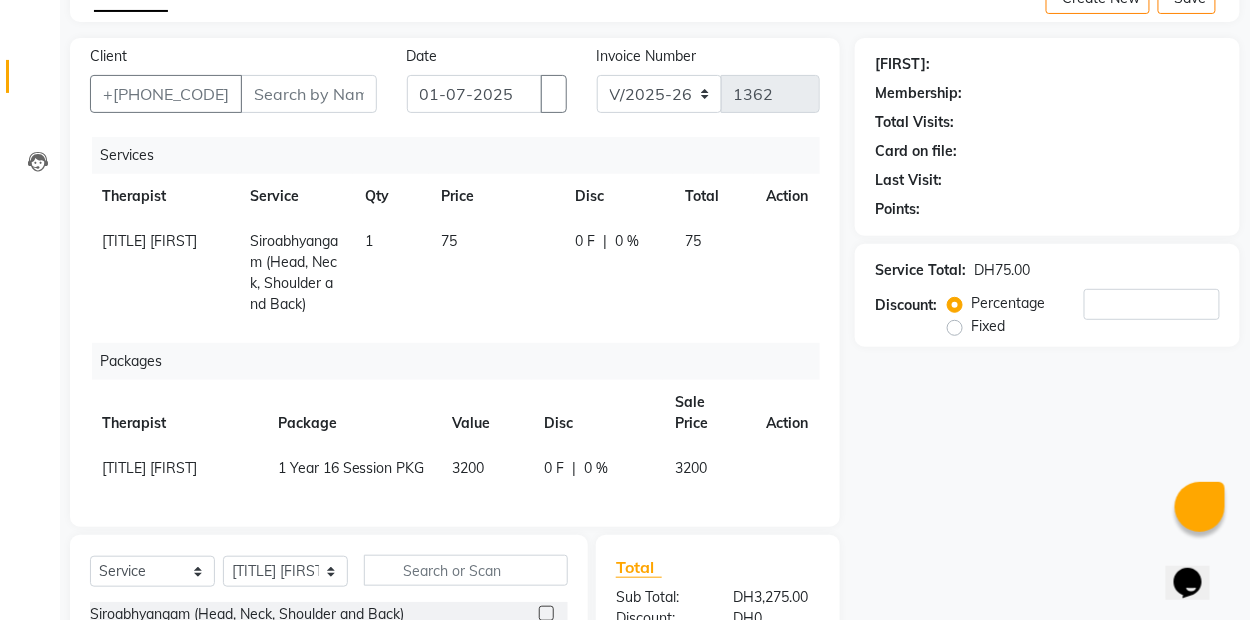 scroll, scrollTop: 144, scrollLeft: 0, axis: vertical 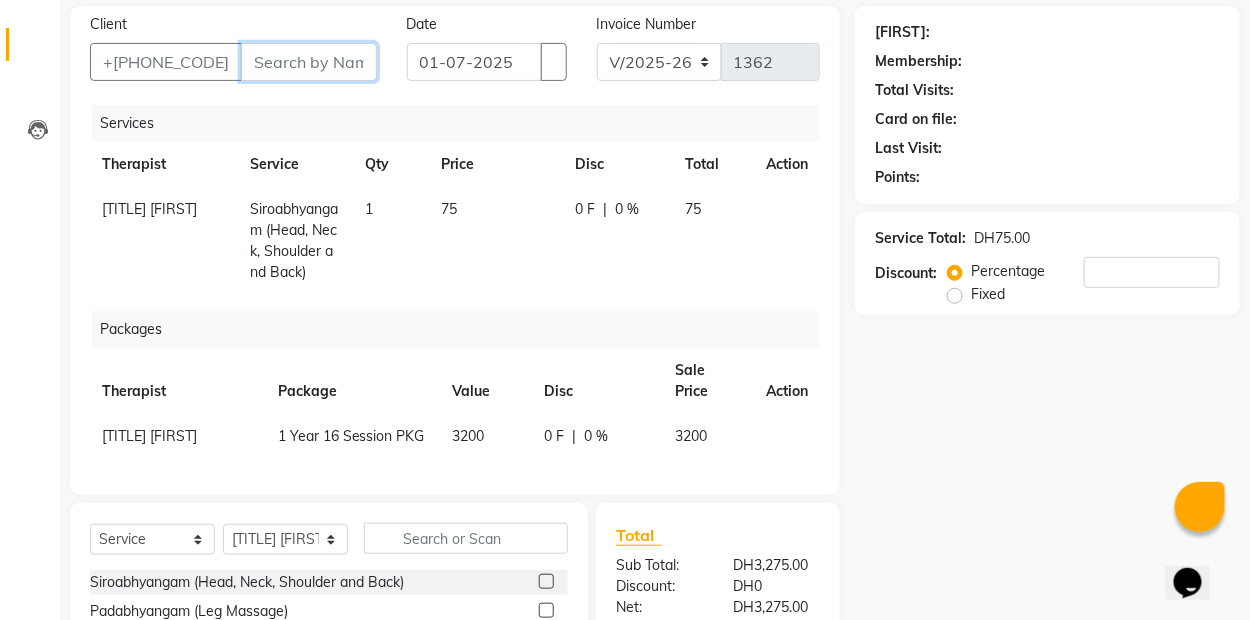 click on "Client" at bounding box center [309, 62] 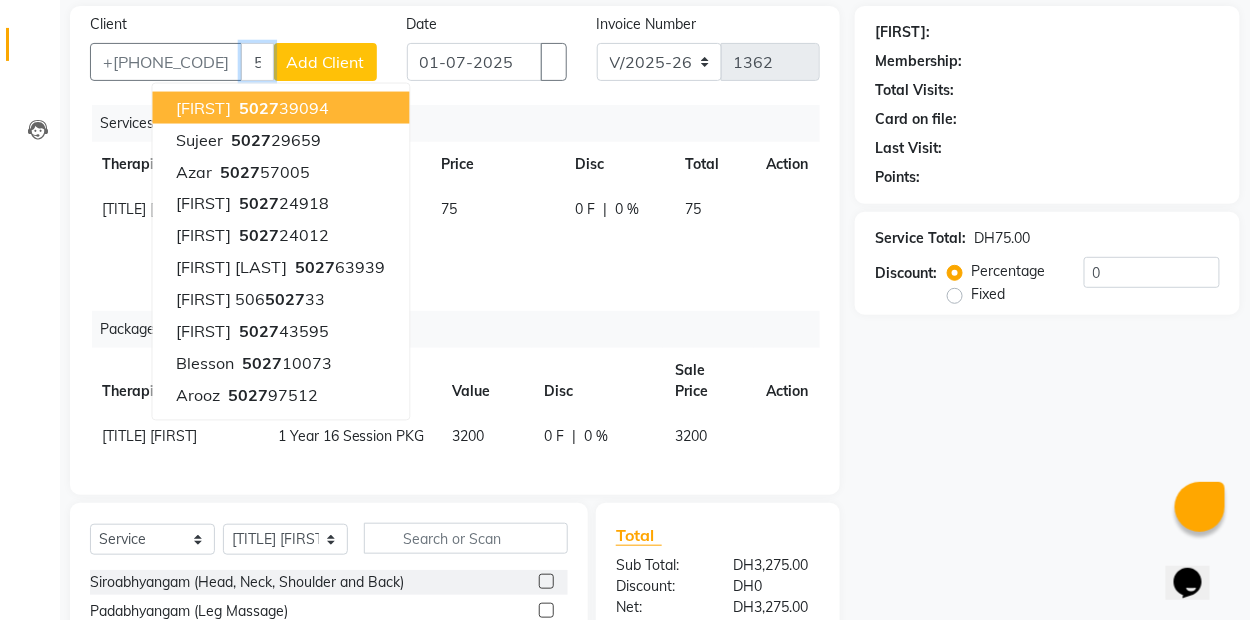 click on "5027" at bounding box center [260, 108] 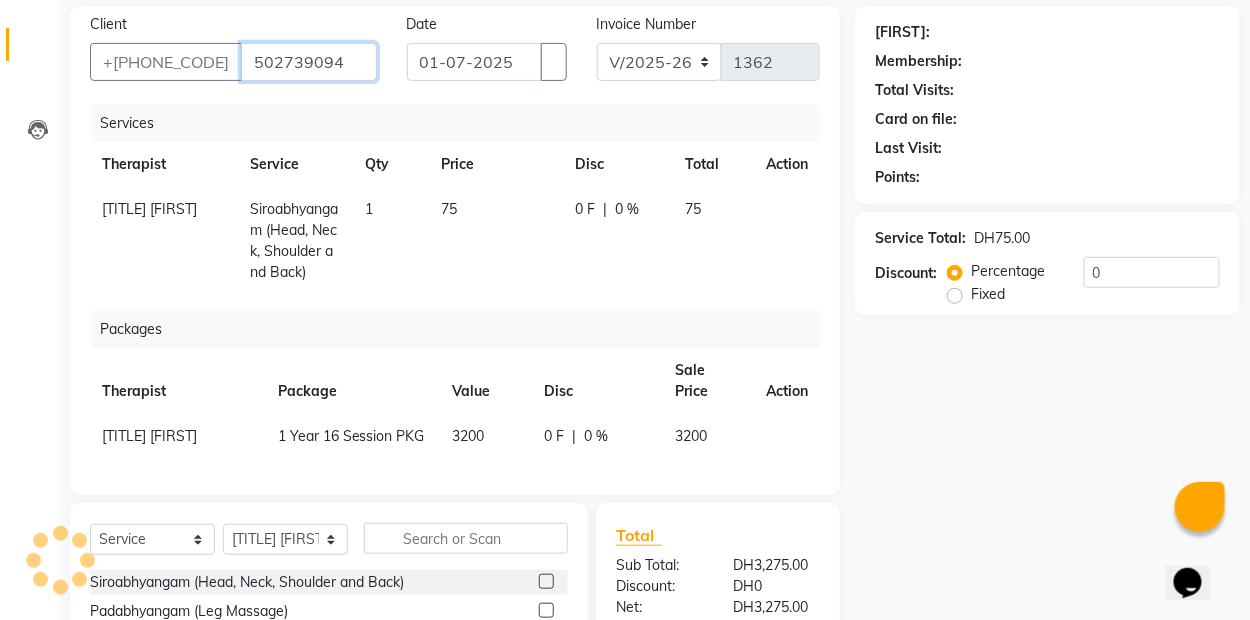 type on "[PHONE]" 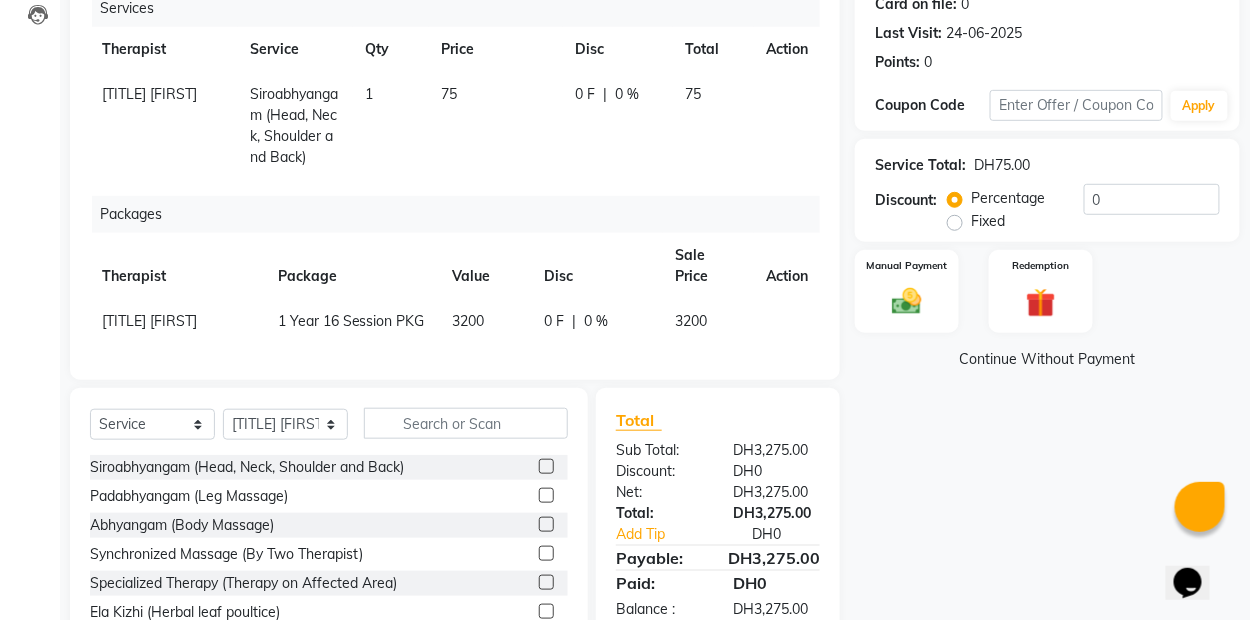 scroll, scrollTop: 343, scrollLeft: 0, axis: vertical 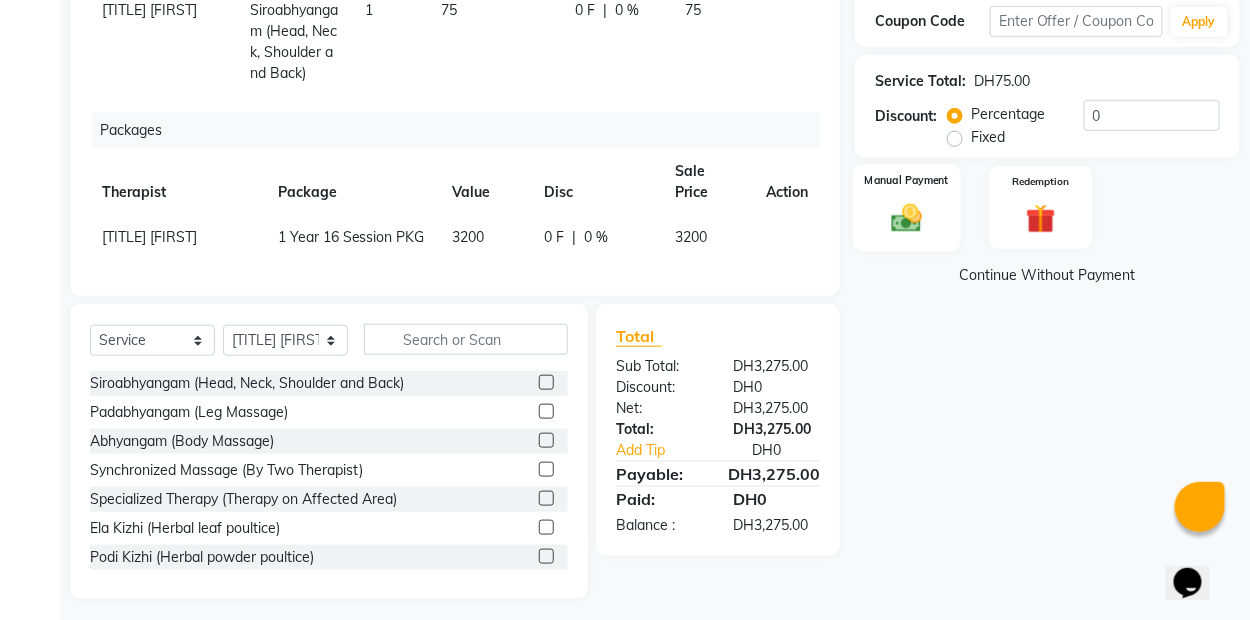 click on "Manual Payment" at bounding box center [907, 180] 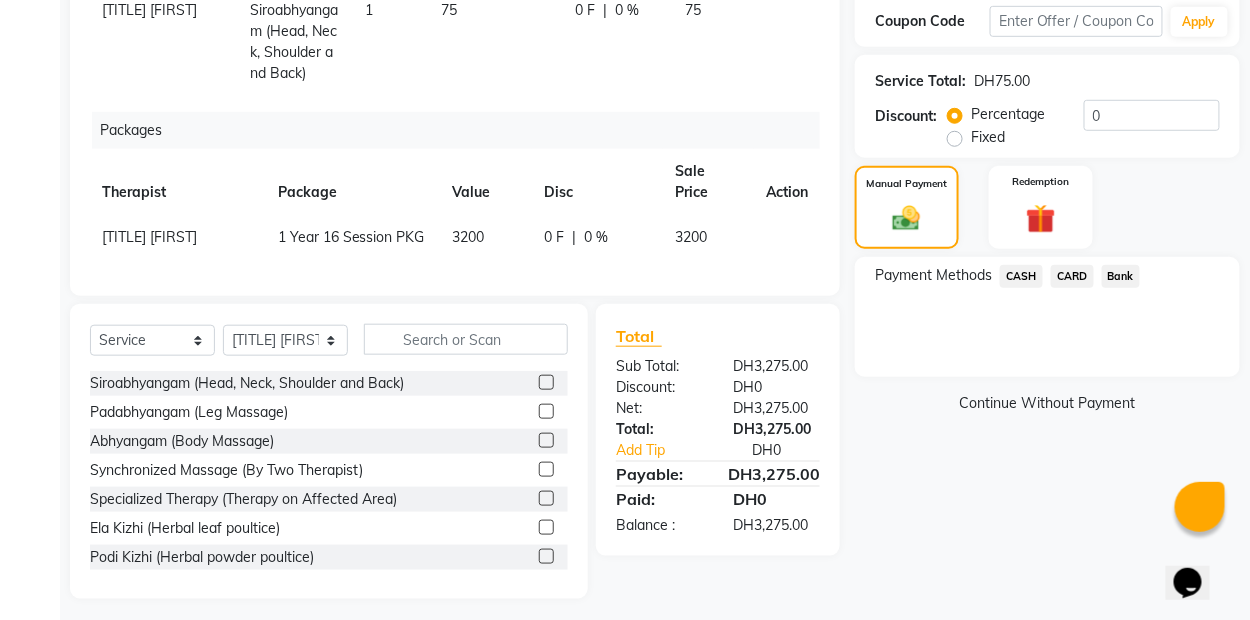 click on "CASH" at bounding box center (1021, 276) 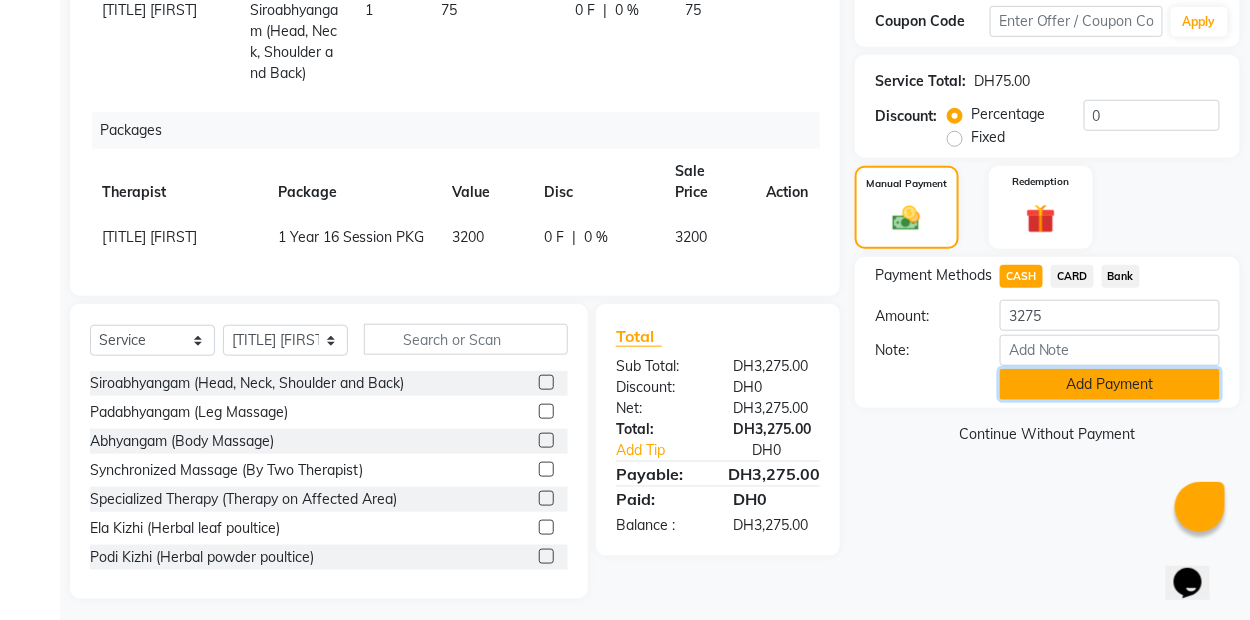 click on "Add Payment" at bounding box center [1110, 384] 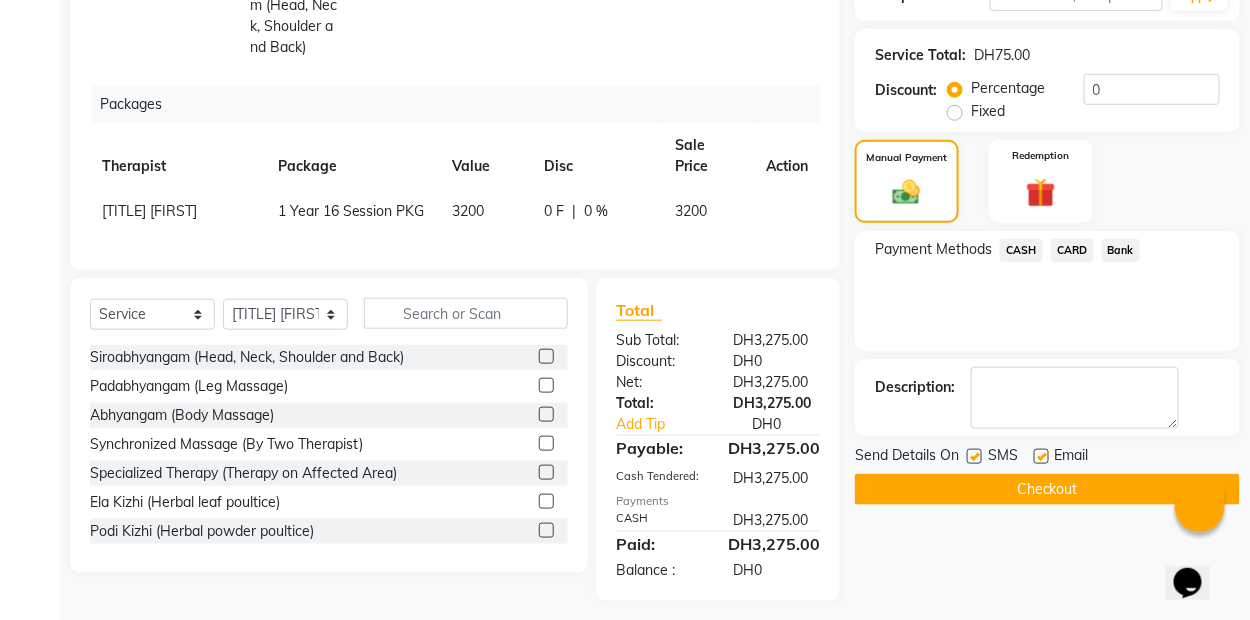 scroll, scrollTop: 392, scrollLeft: 0, axis: vertical 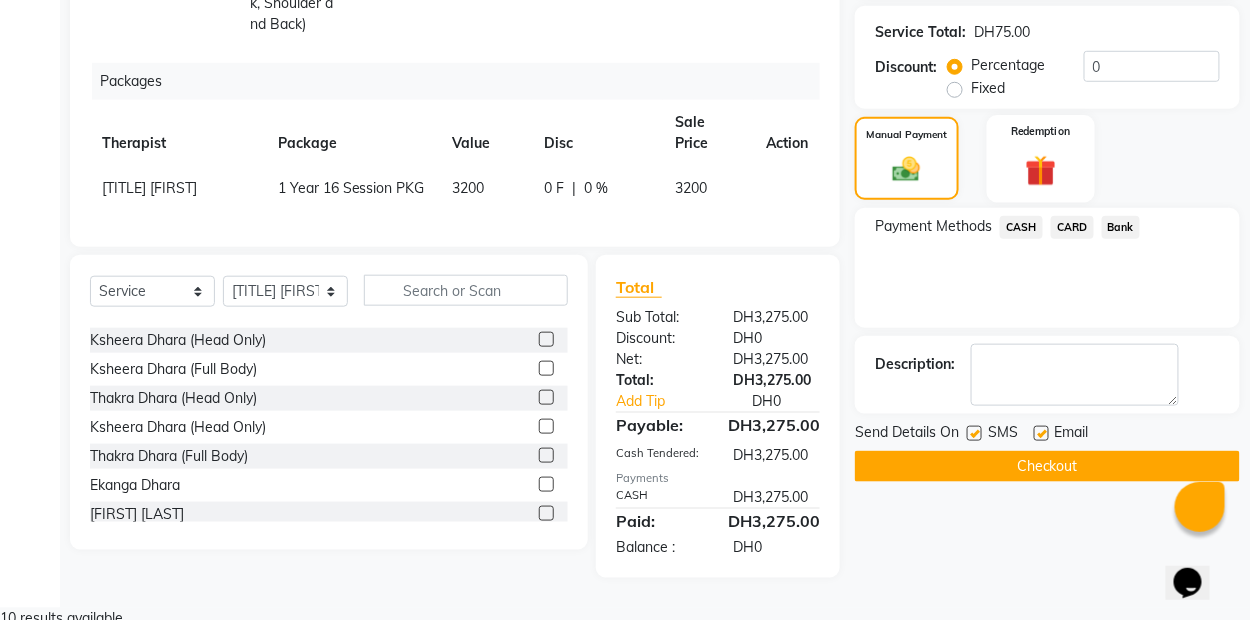 click on "Redemption" at bounding box center [1041, 158] 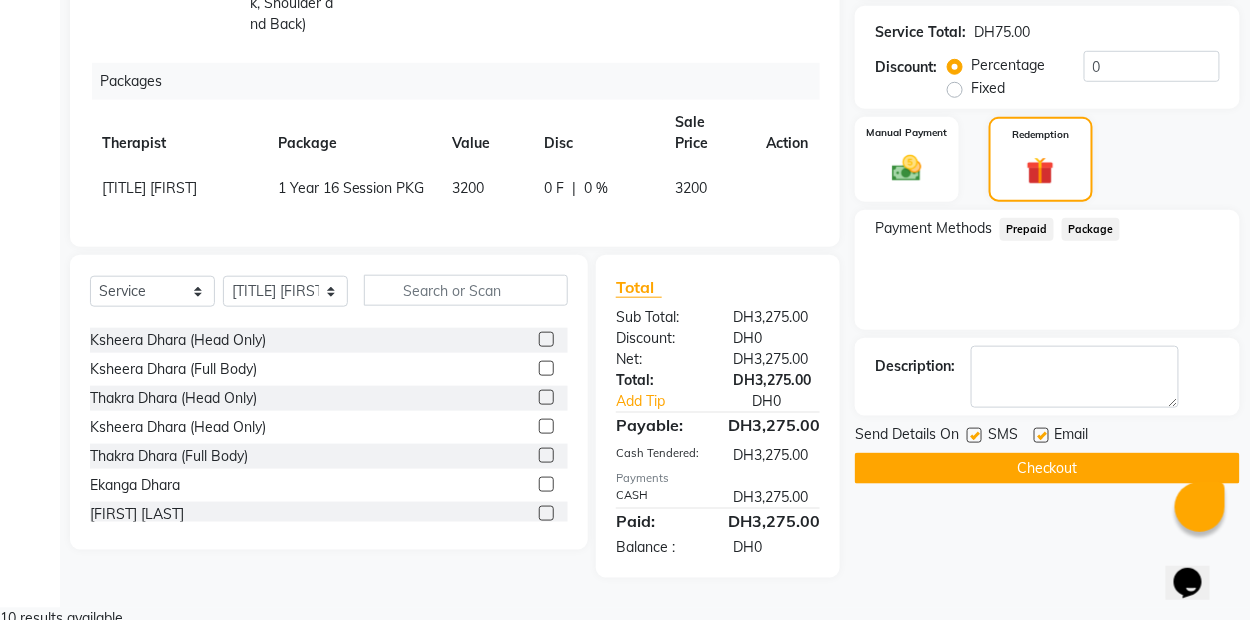 click on "Package" at bounding box center (1027, 229) 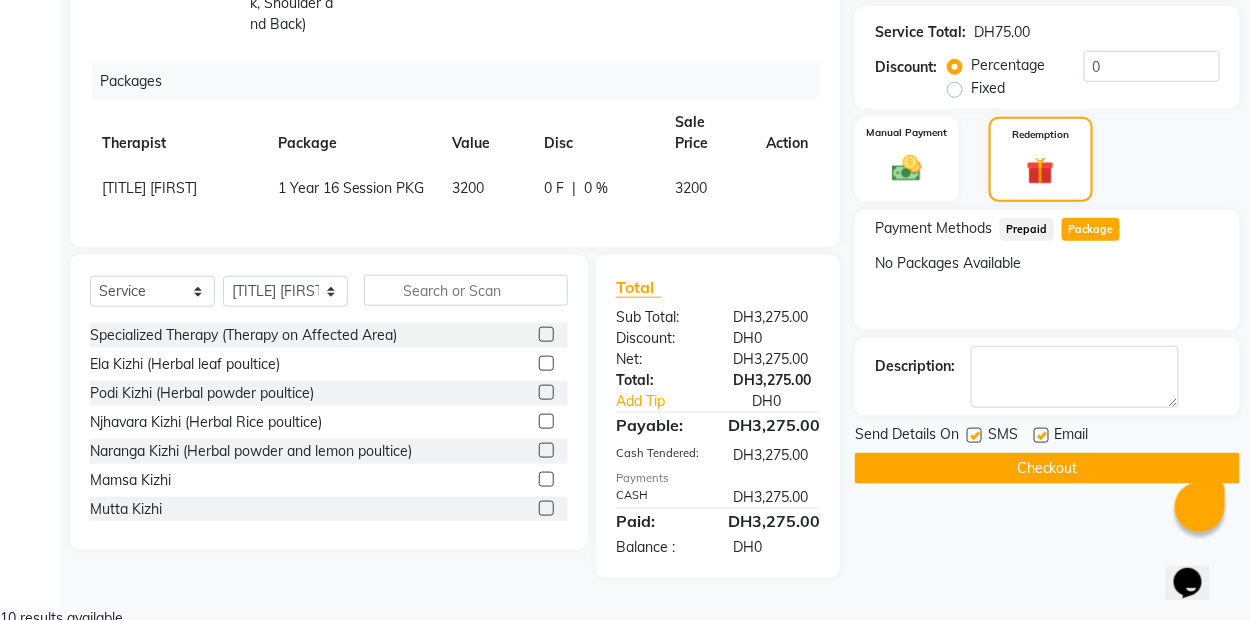 scroll, scrollTop: 99, scrollLeft: 0, axis: vertical 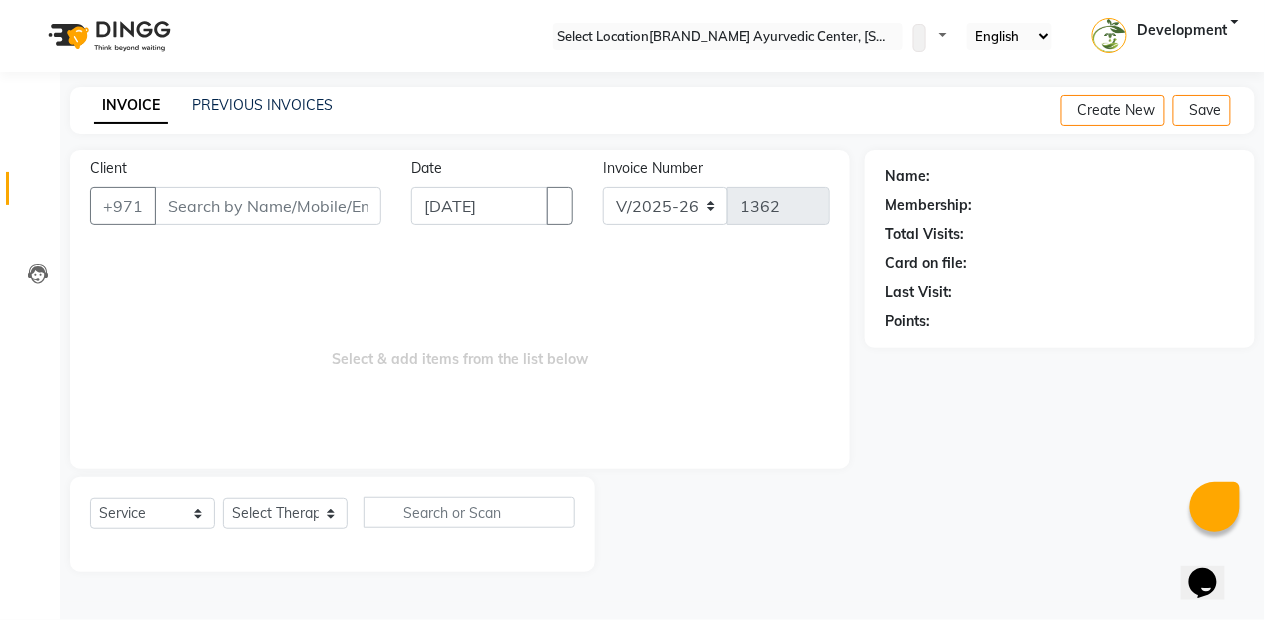 click on "Select & add items from the list below" at bounding box center (460, 349) 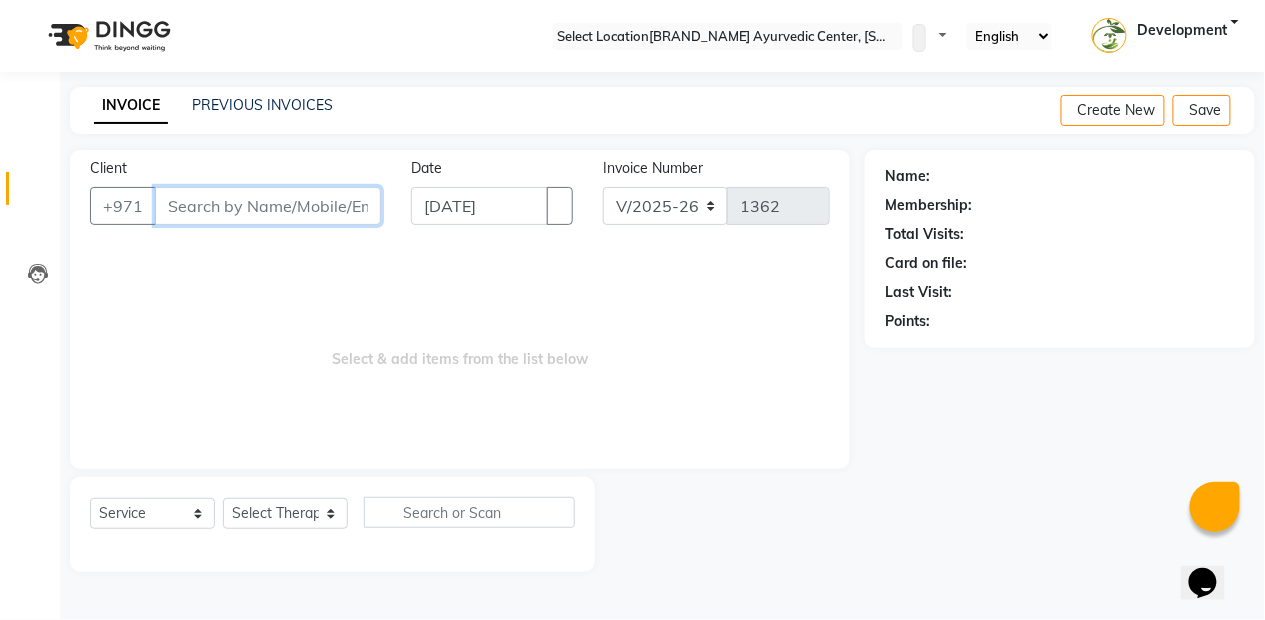 click on "Client" at bounding box center [268, 206] 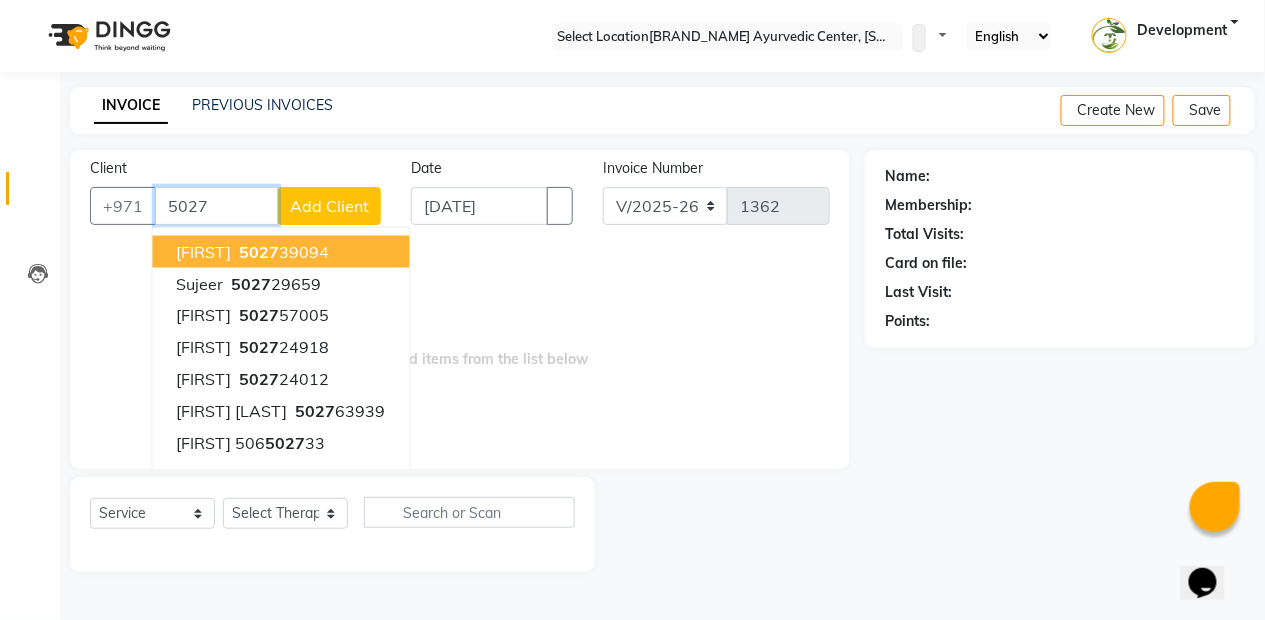click on "5027 39094" at bounding box center [283, 252] 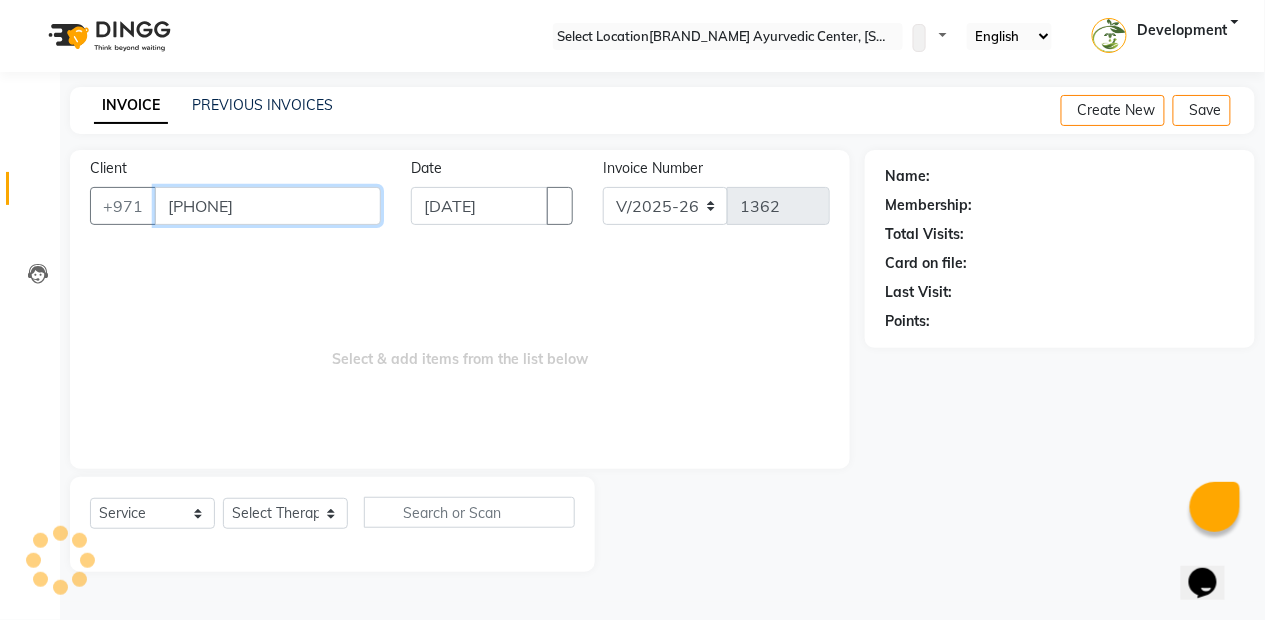 type on "[PHONE]" 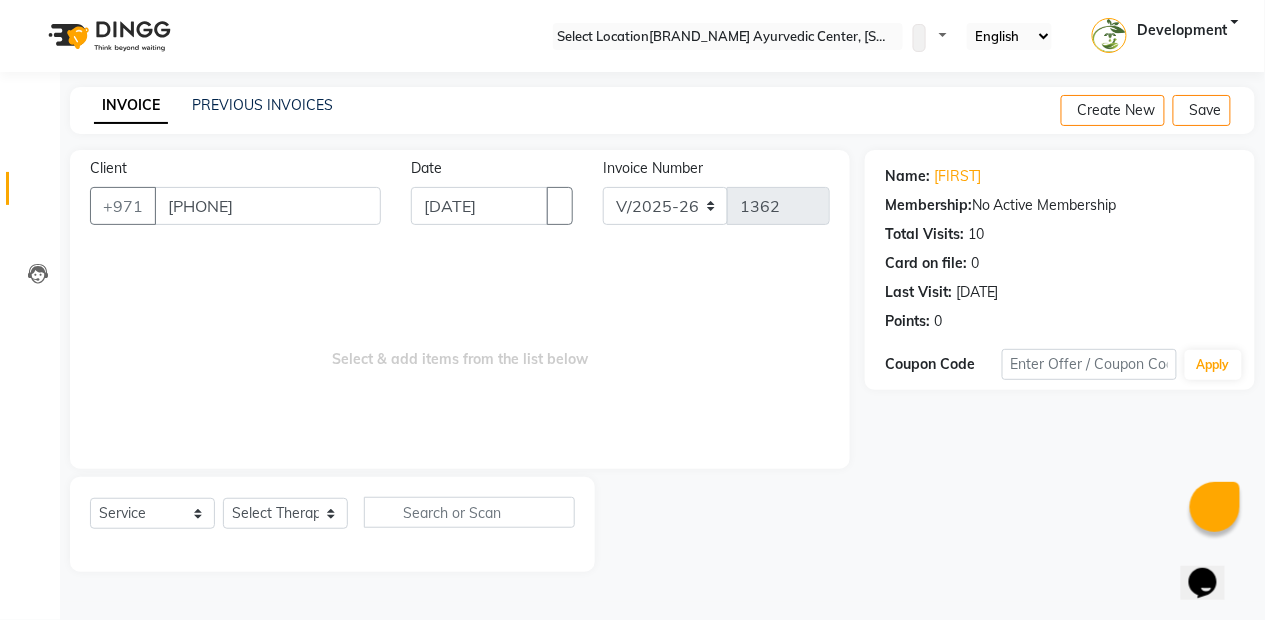 click at bounding box center (730, 524) 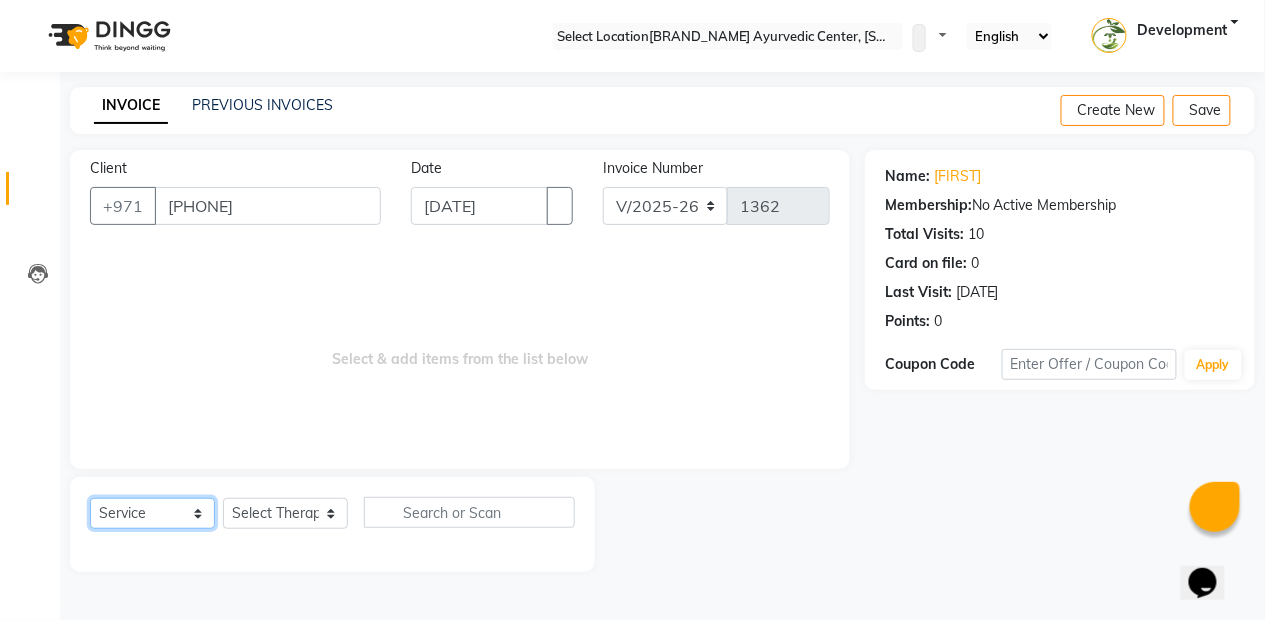 click on "Select  Service  Product  Membership  Package Voucher Prepaid Gift Card" at bounding box center [152, 513] 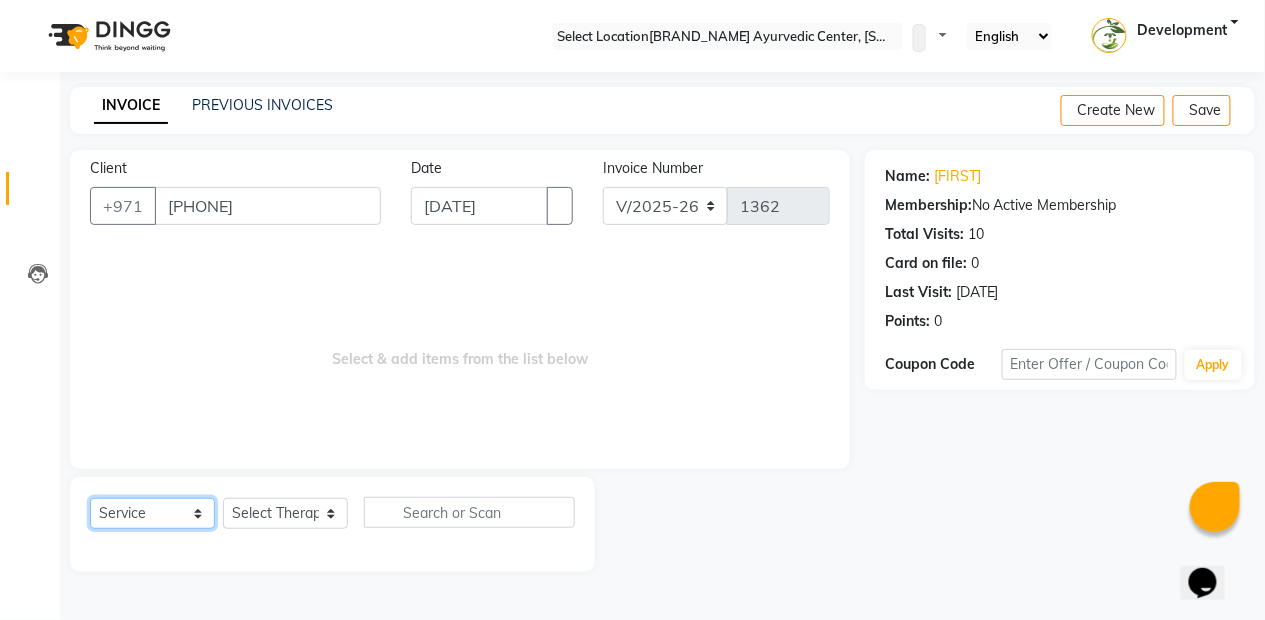 select on "package" 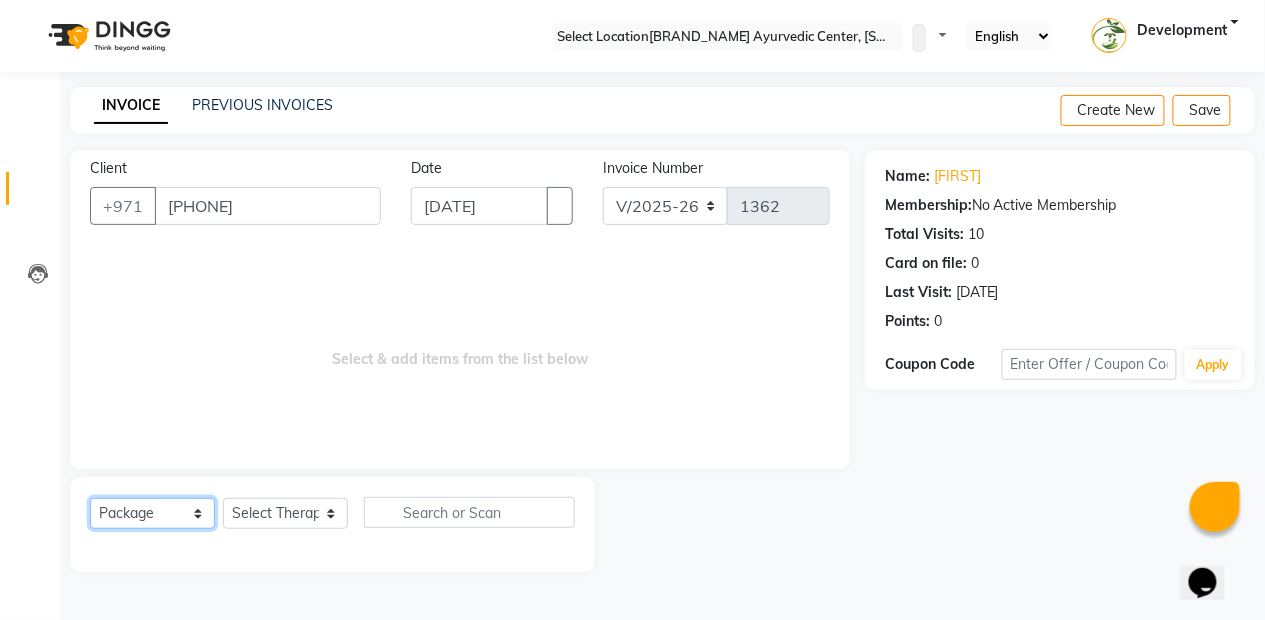 click on "Select  Service  Product  Membership  Package Voucher Prepaid Gift Card" at bounding box center (152, 513) 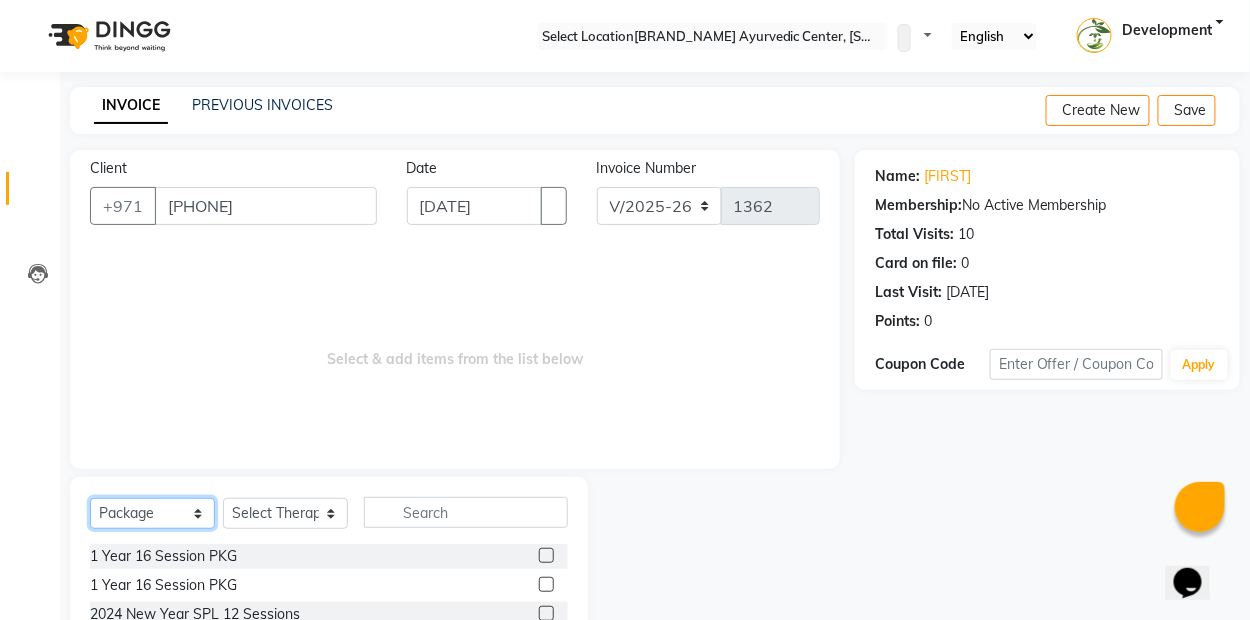 scroll, scrollTop: 179, scrollLeft: 0, axis: vertical 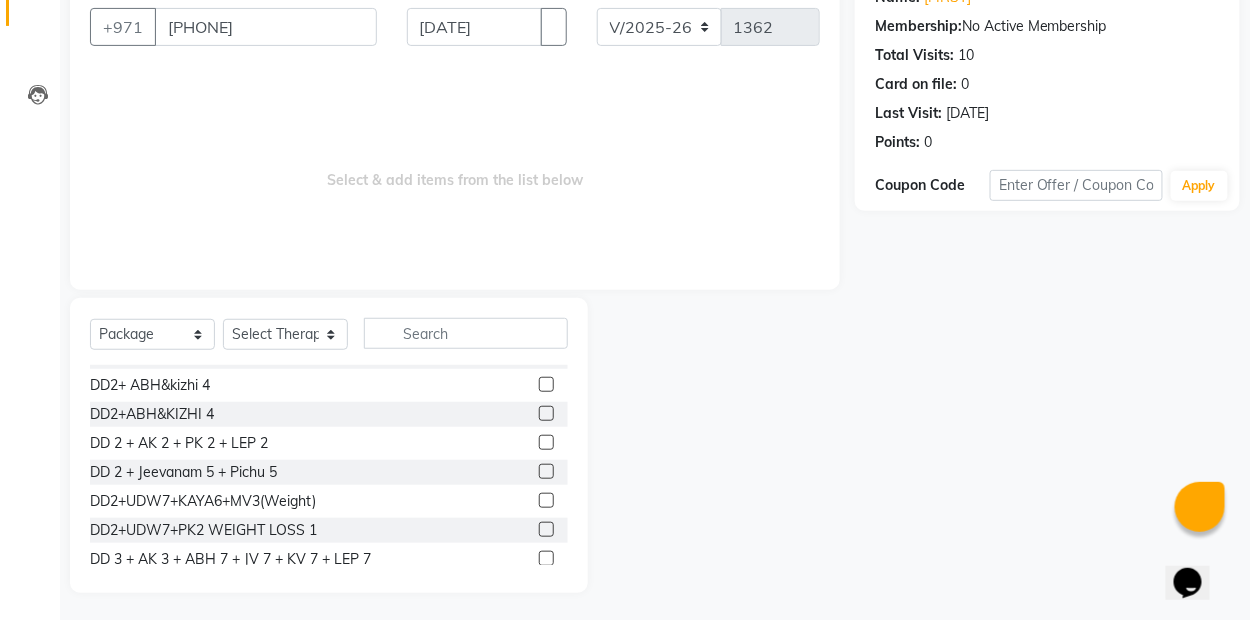 click at bounding box center [546, 500] 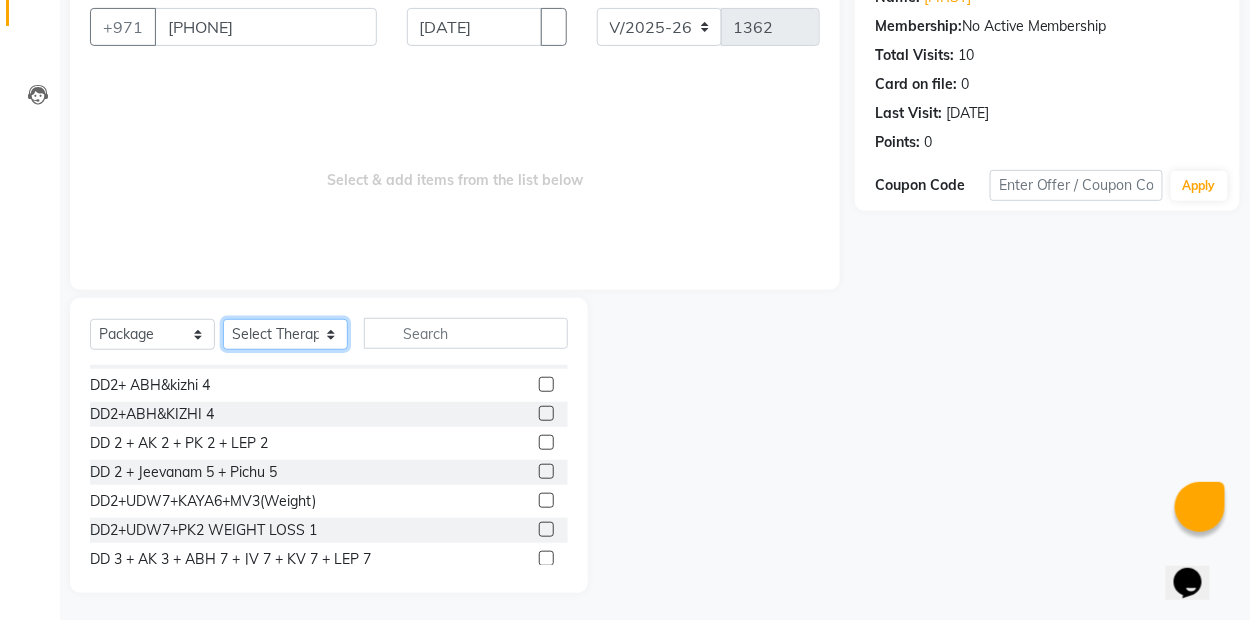 click on "Select Therapist Accounts Development Dr. [LAST] Dr. [LAST] Mr. [LAST] Mr. [LAST] Mr. [LAST] Mrs. [LAST] Mrs. [LAST] Mrs. [LAST] Mr. [LAST] Mrs. [LAST] Reception [FIRST] [LAST]" at bounding box center (285, 334) 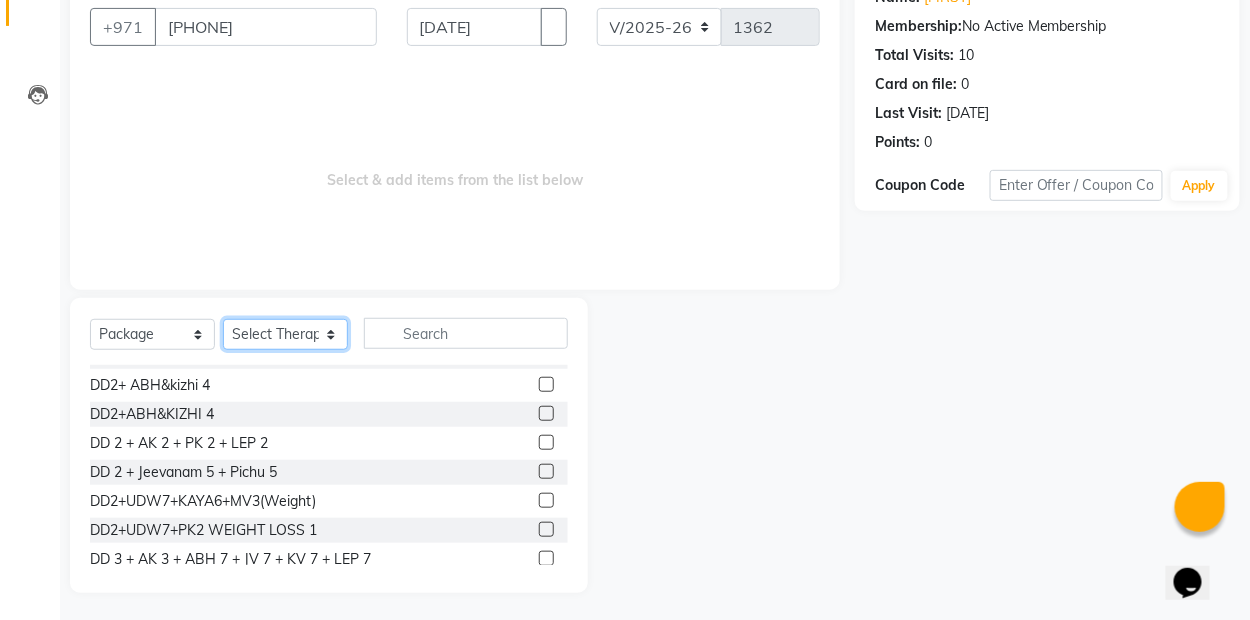 select on "46499" 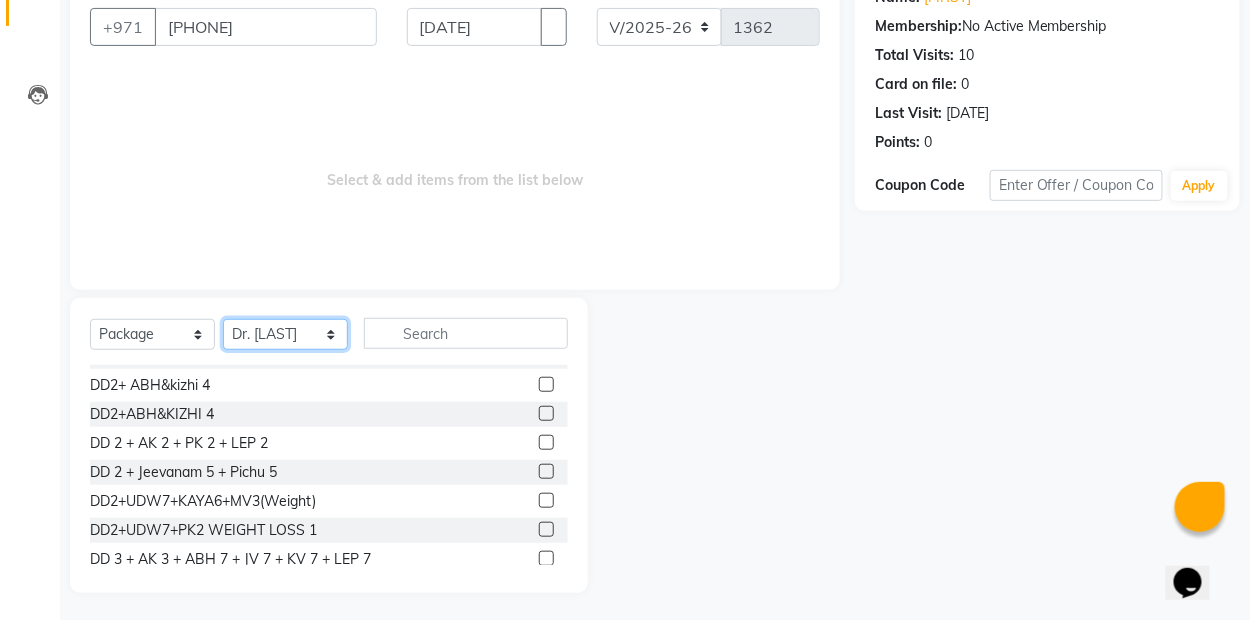 click on "Select Therapist Accounts Development Dr. [LAST] Dr. [LAST] Mr. [LAST] Mr. [LAST] Mr. [LAST] Mrs. [LAST] Mrs. [LAST] Mrs. [LAST] Mr. [LAST] Mrs. [LAST] Reception [FIRST] [LAST]" at bounding box center [285, 334] 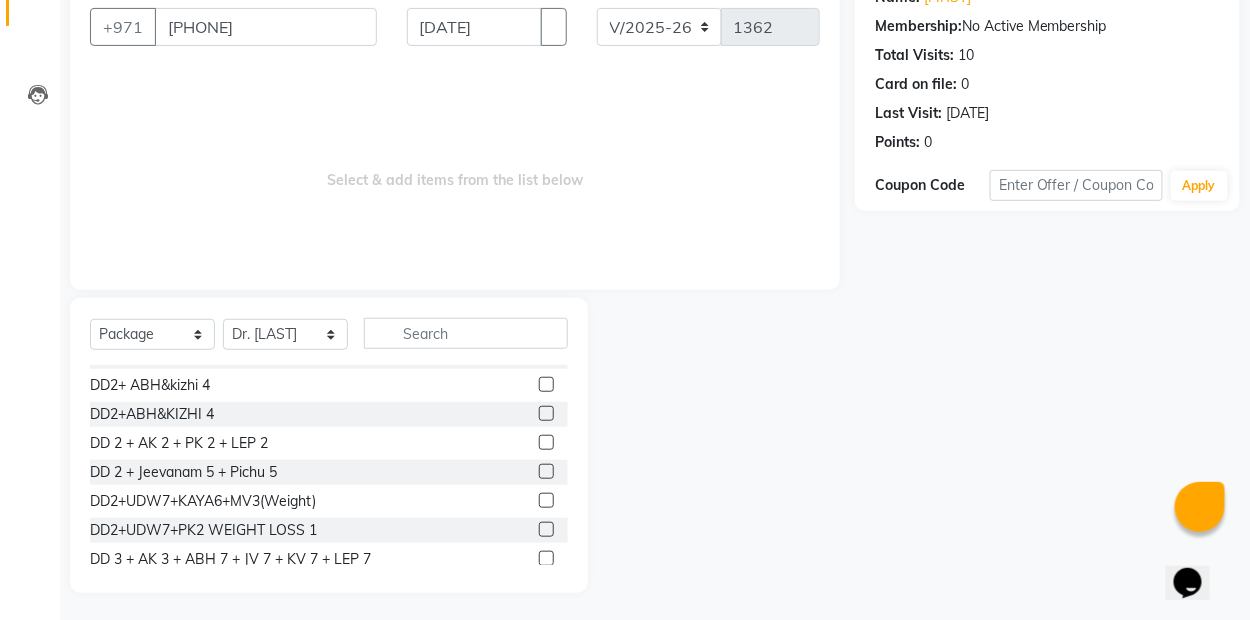 click at bounding box center (546, 529) 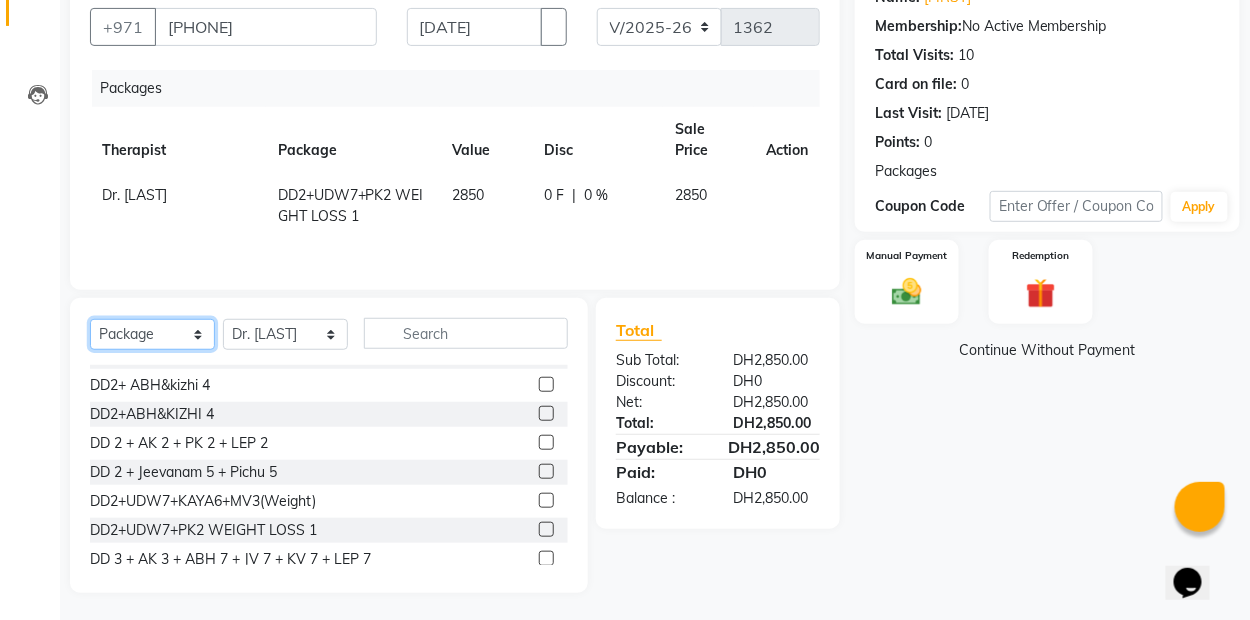 click on "Select  Service  Product  Membership  Package Voucher Prepaid Gift Card" at bounding box center [152, 334] 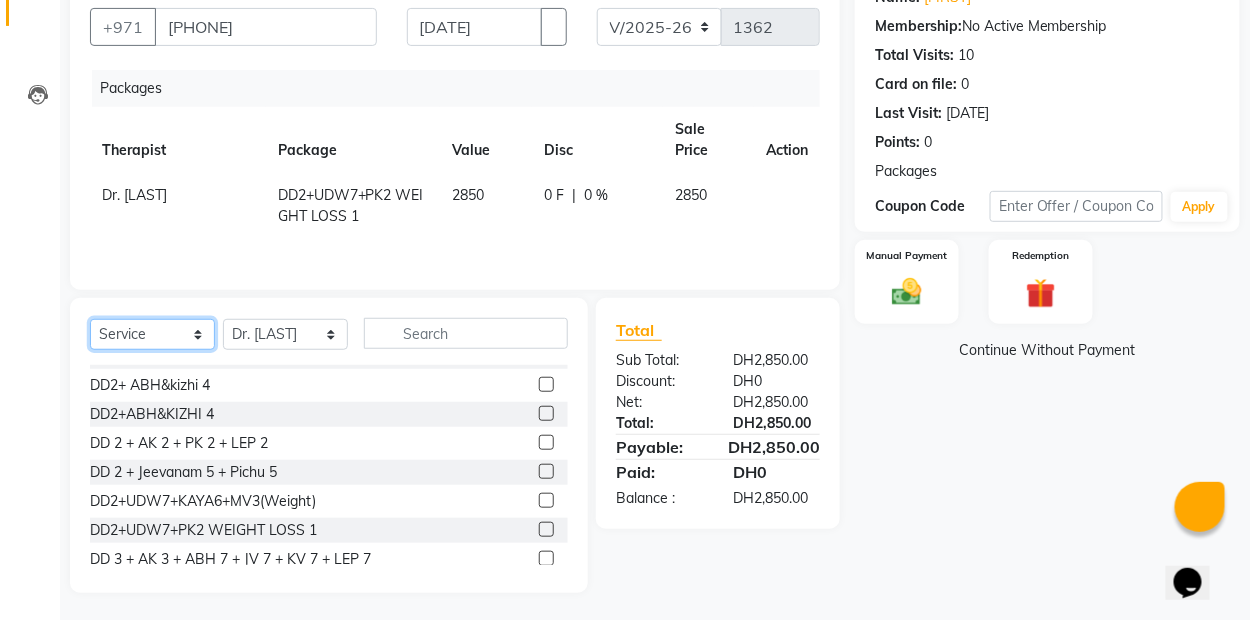 click on "Select  Service  Product  Membership  Package Voucher Prepaid Gift Card" at bounding box center [152, 334] 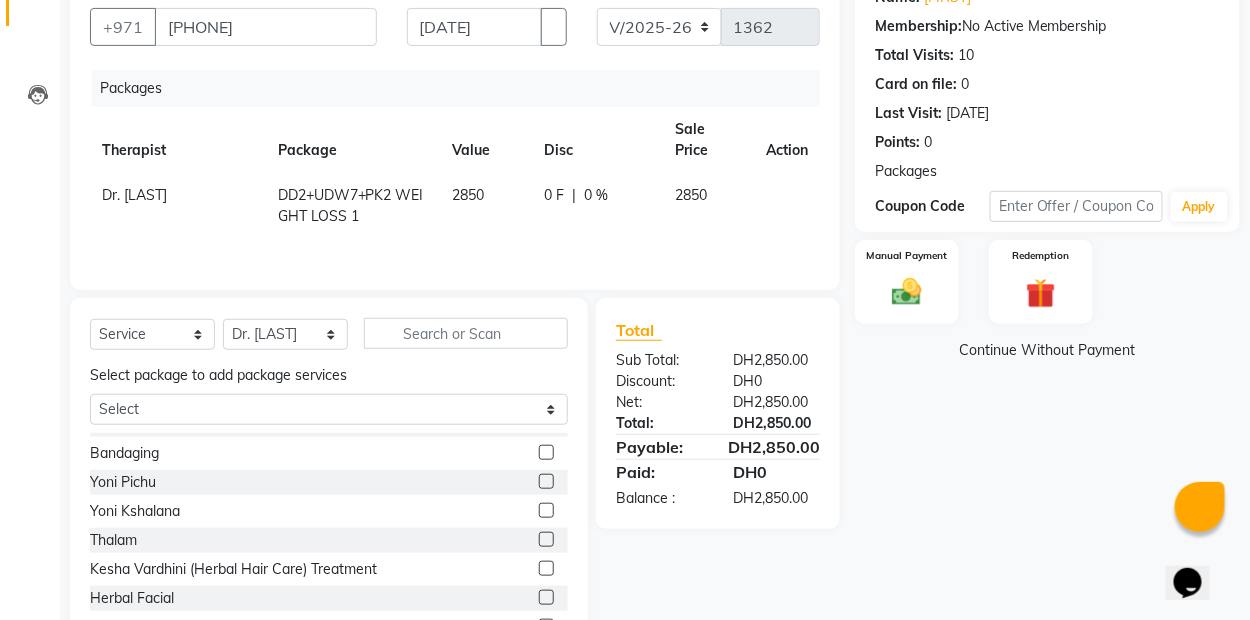 click at bounding box center [546, 452] 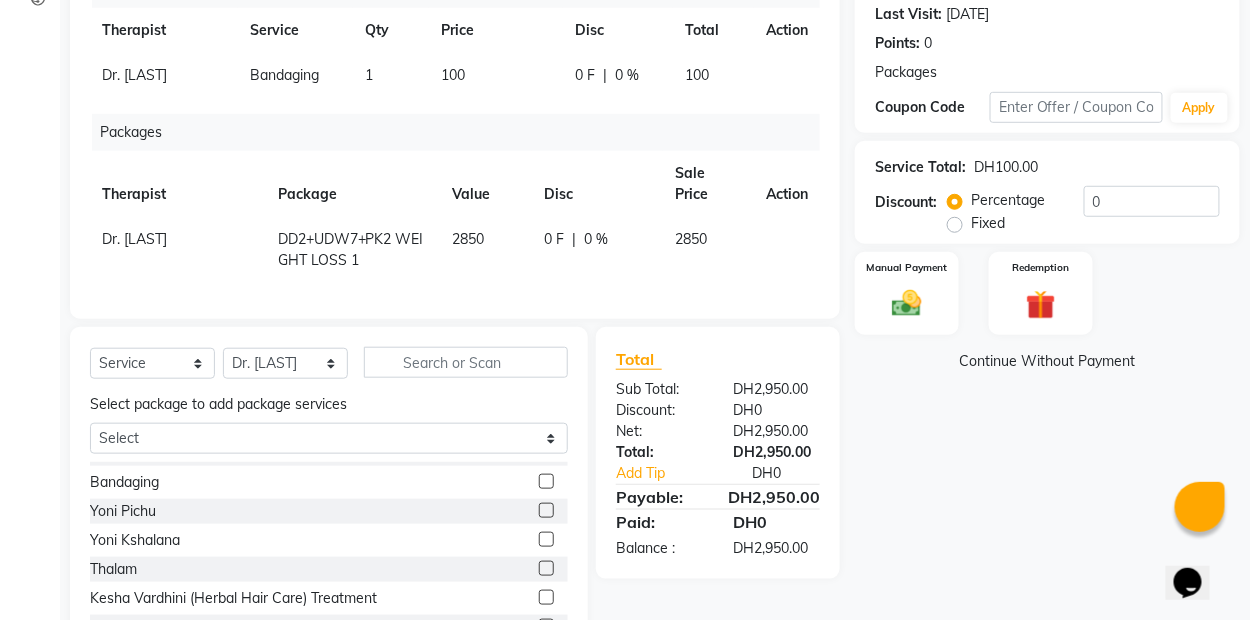 scroll, scrollTop: 369, scrollLeft: 0, axis: vertical 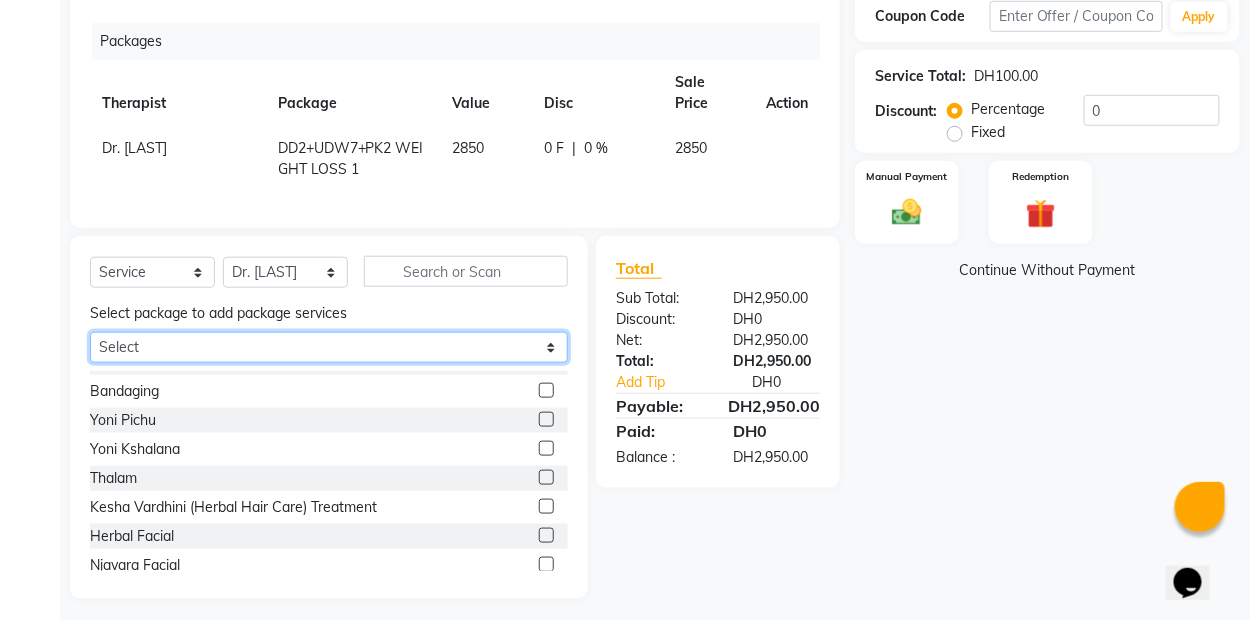click on "Select DD2+UDW7+PK2 WEIGHT LOSS 1" at bounding box center [329, 347] 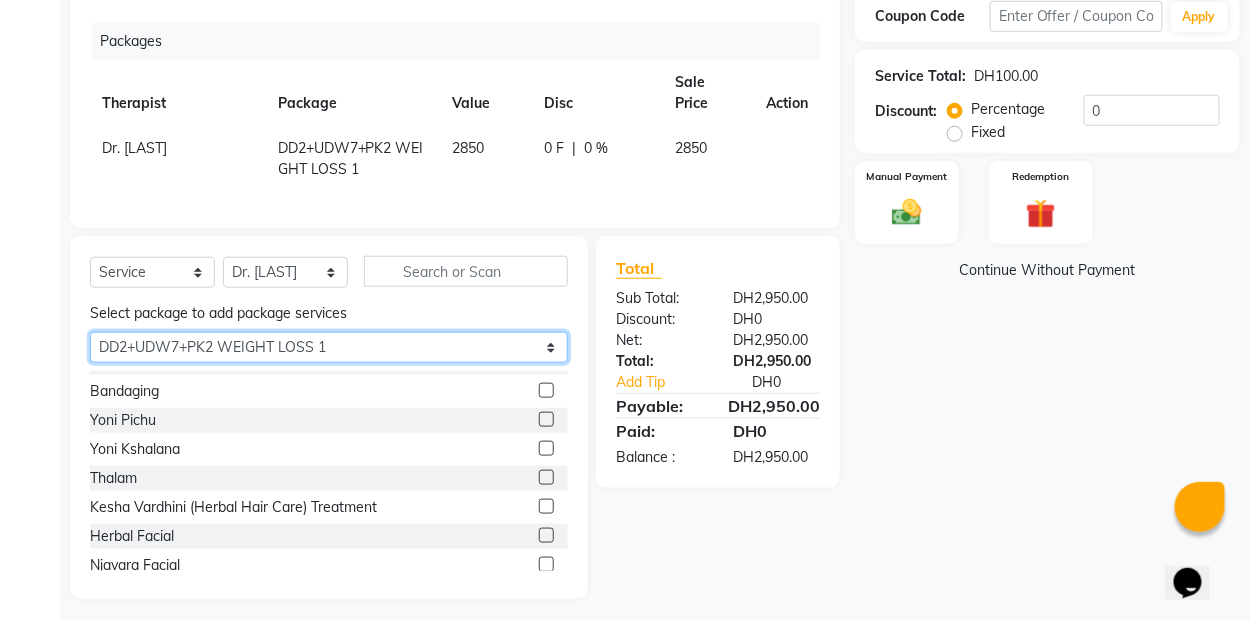 click on "Select DD2+UDW7+PK2 WEIGHT LOSS 1" at bounding box center (329, 347) 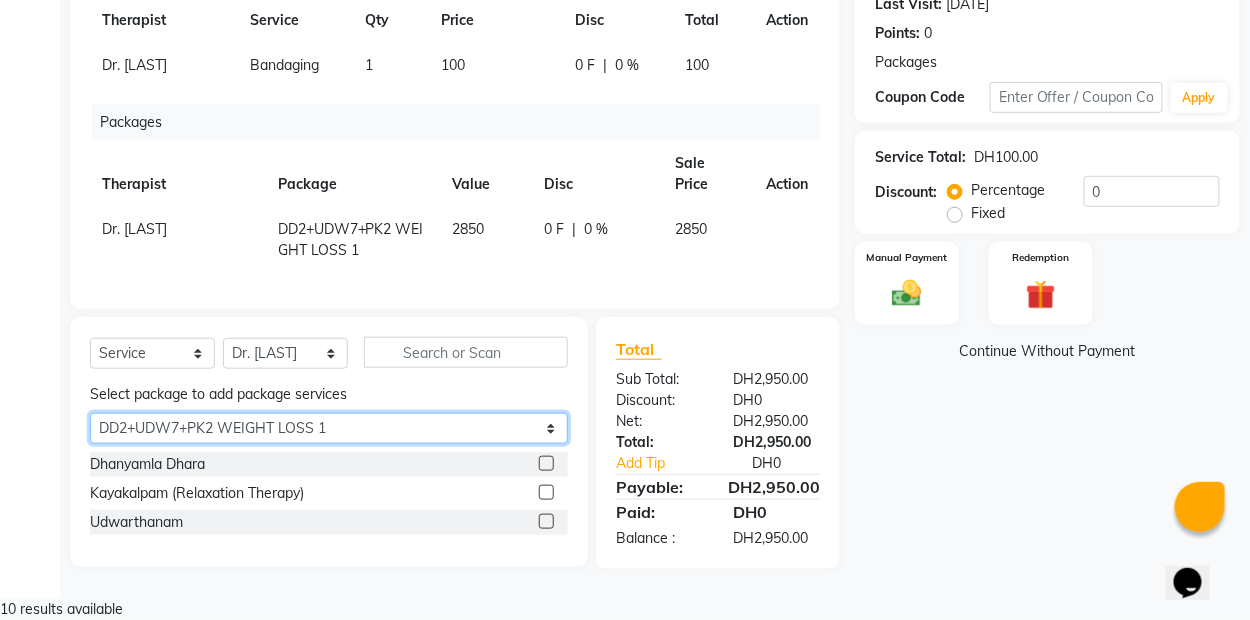 scroll, scrollTop: 258, scrollLeft: 0, axis: vertical 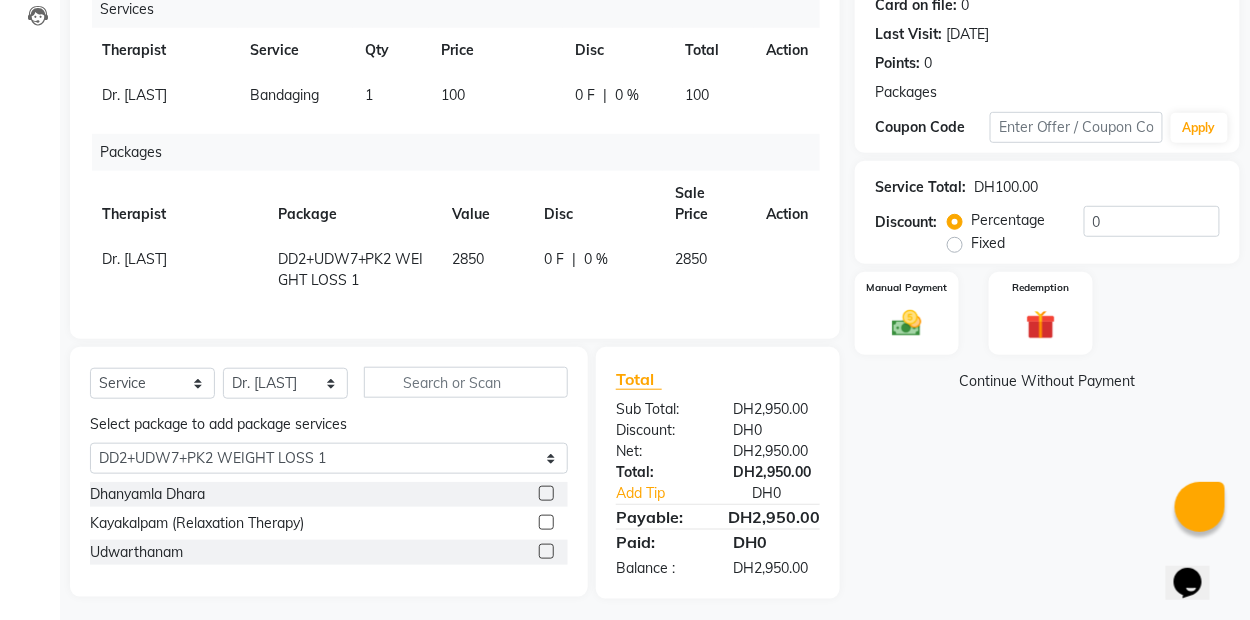 click at bounding box center [546, 493] 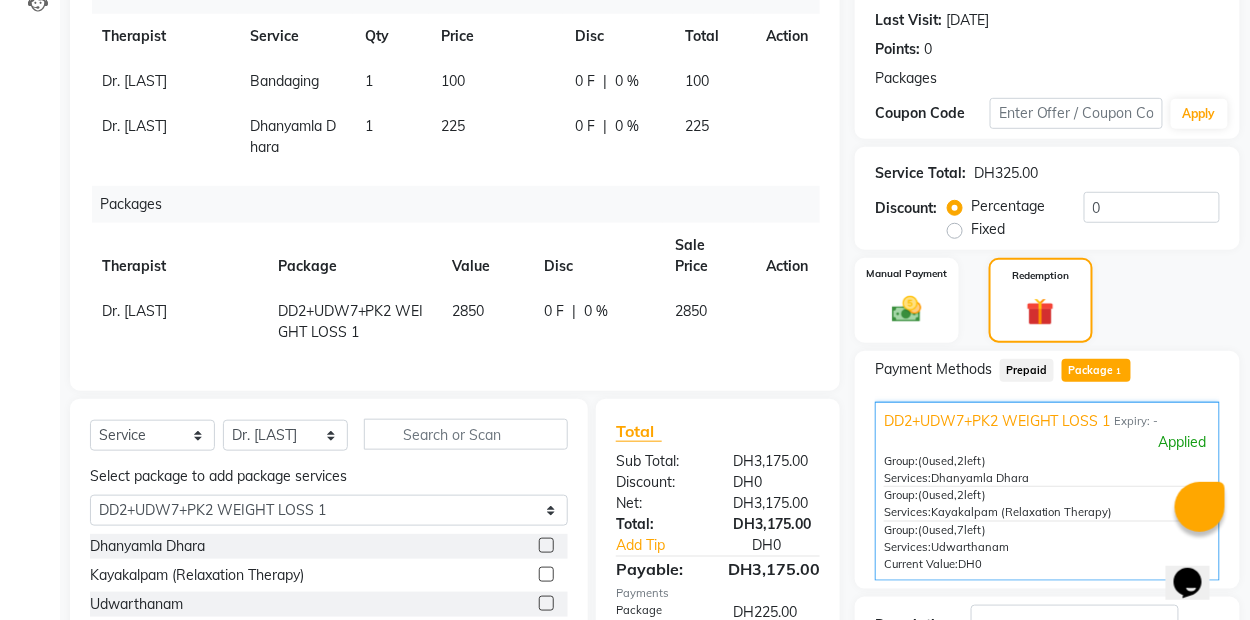 scroll, scrollTop: 428, scrollLeft: 0, axis: vertical 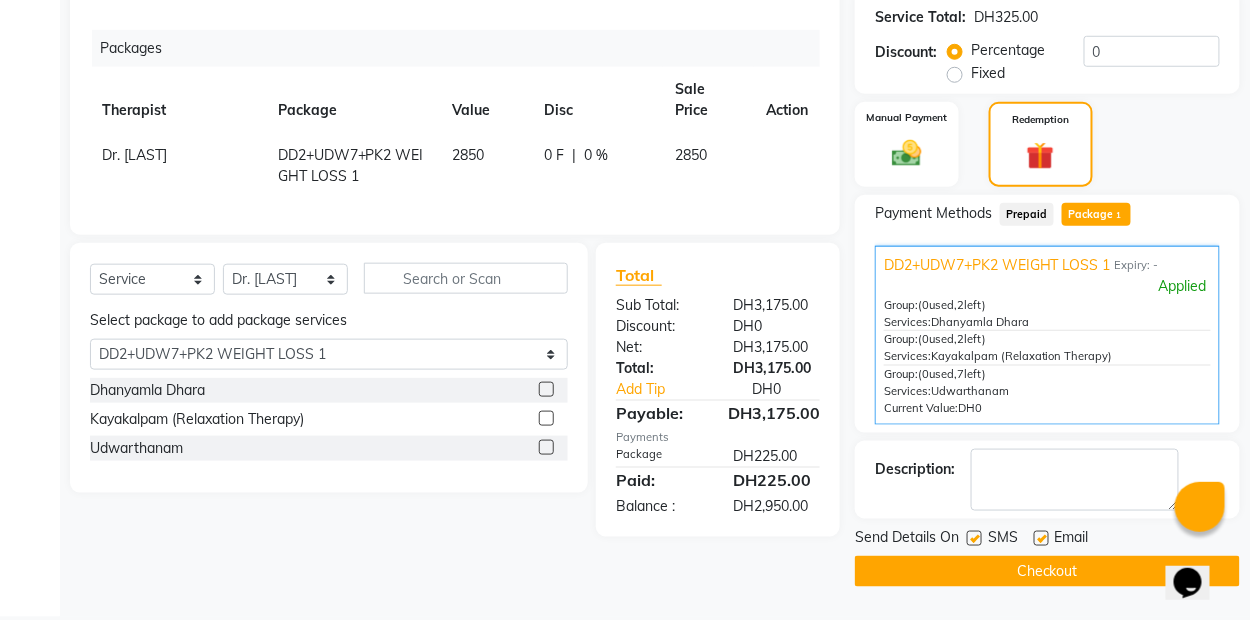 click at bounding box center (801, 456) 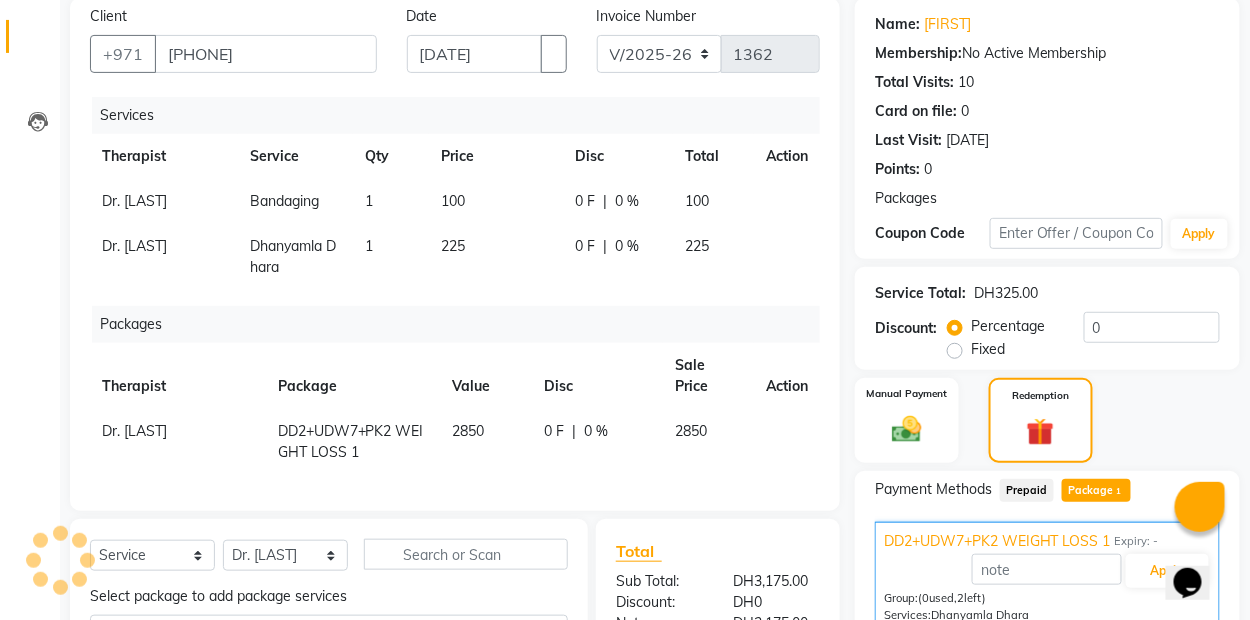 scroll, scrollTop: 134, scrollLeft: 0, axis: vertical 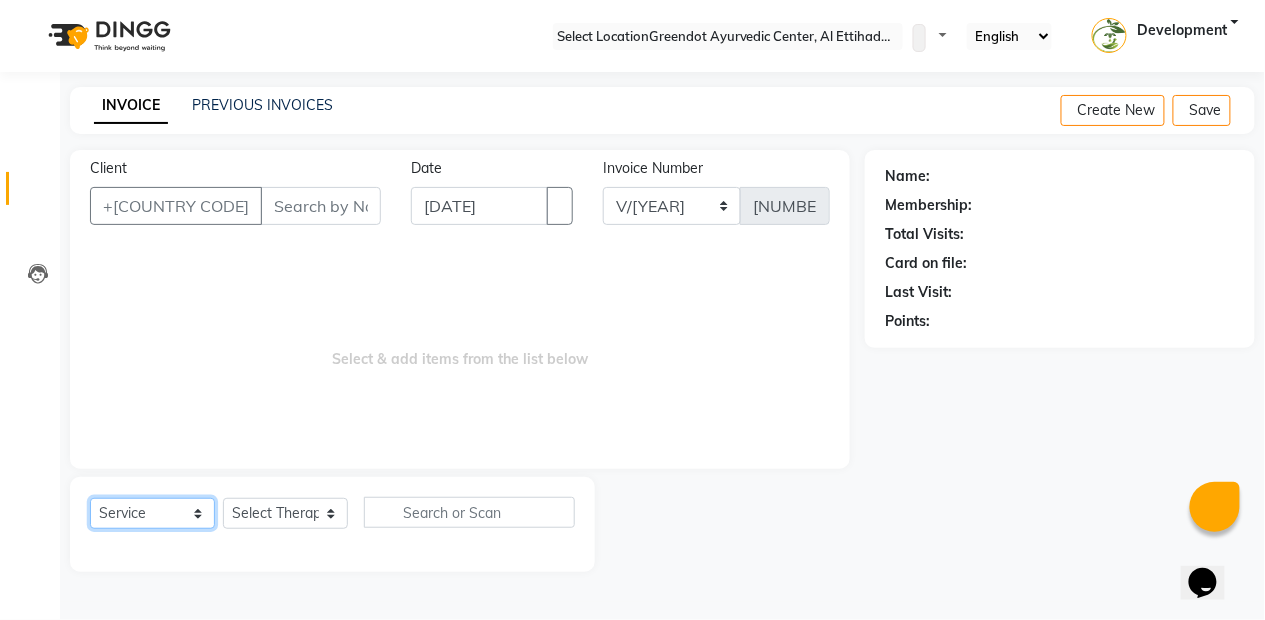 click on "Select  Service  Product  Membership  Package Voucher Prepaid Gift Card" at bounding box center [152, 513] 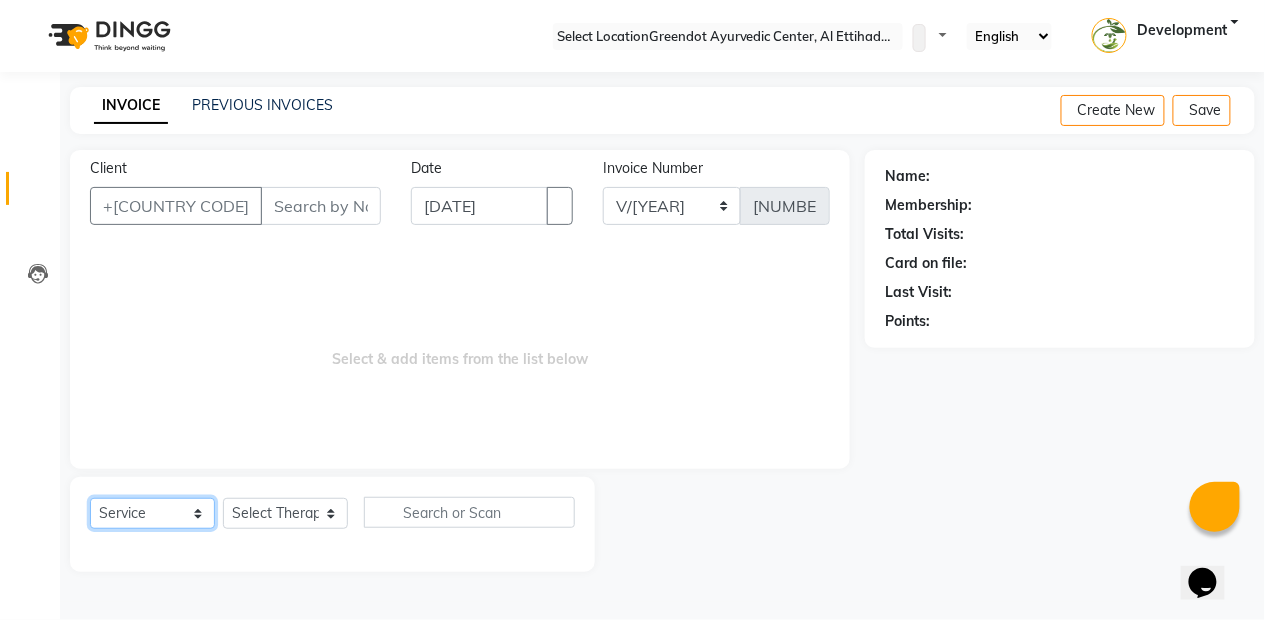 select on "package" 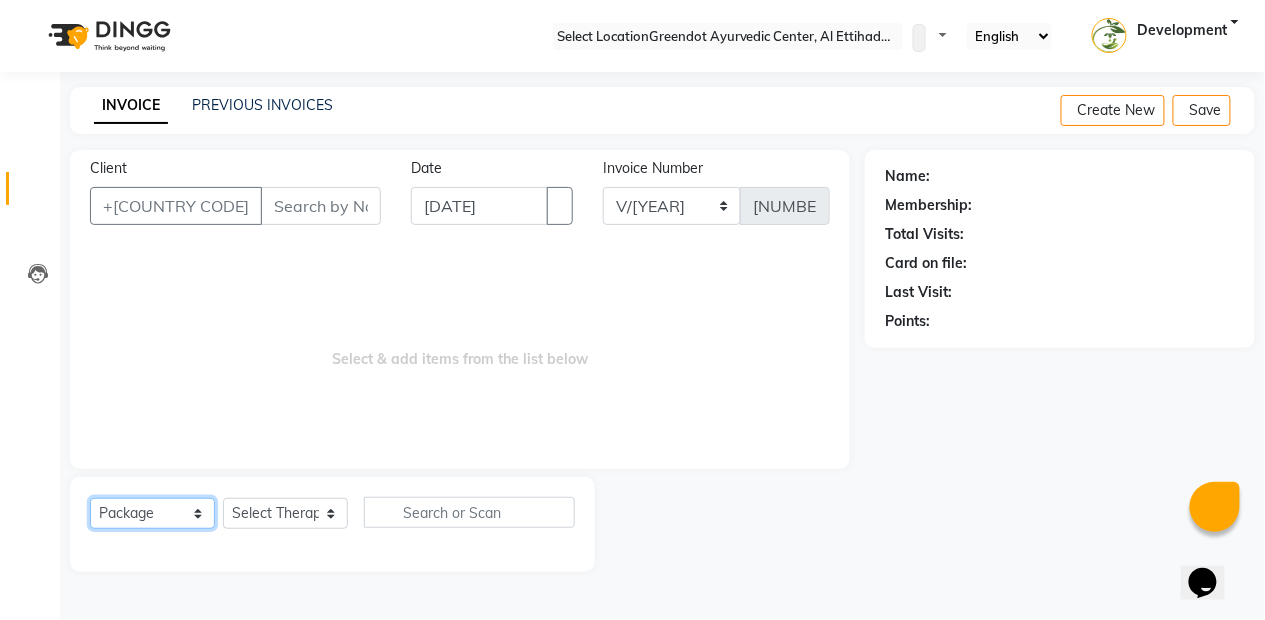 click on "Select  Service  Product  Membership  Package Voucher Prepaid Gift Card" at bounding box center (152, 513) 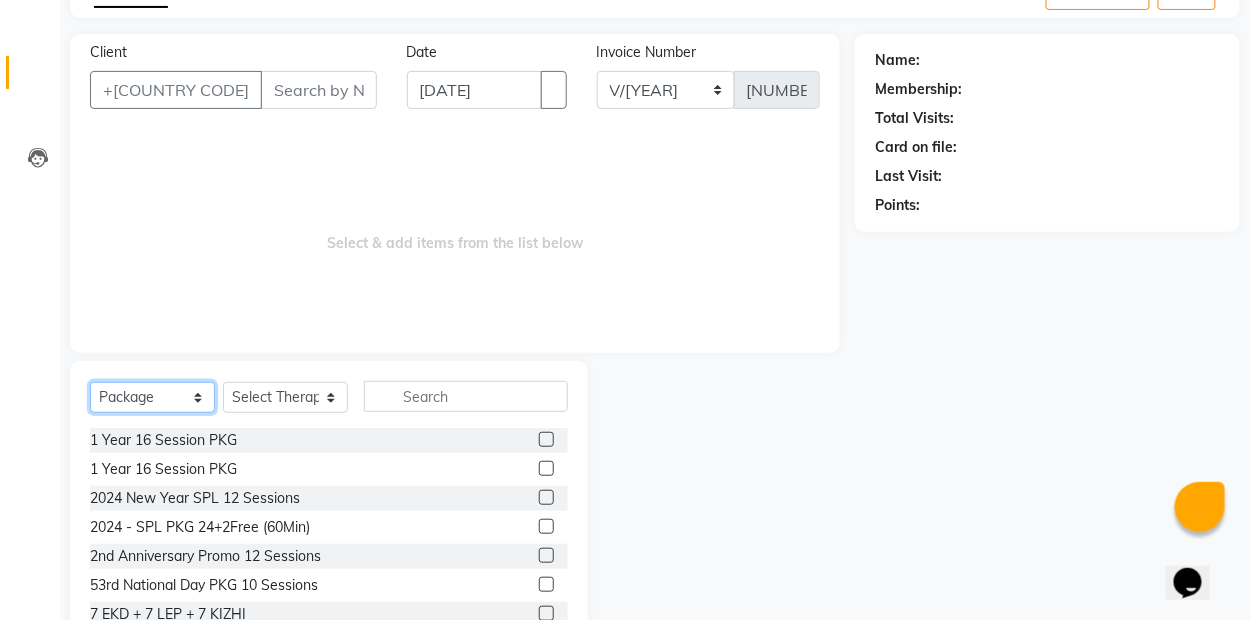 scroll, scrollTop: 179, scrollLeft: 0, axis: vertical 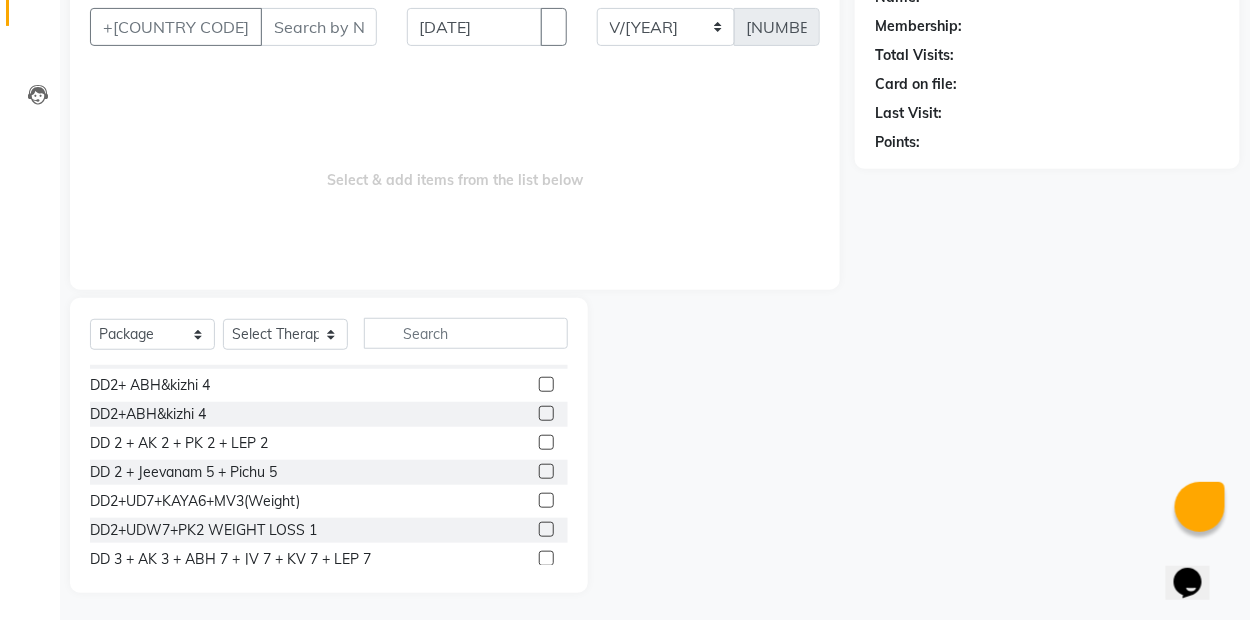 click at bounding box center (546, 529) 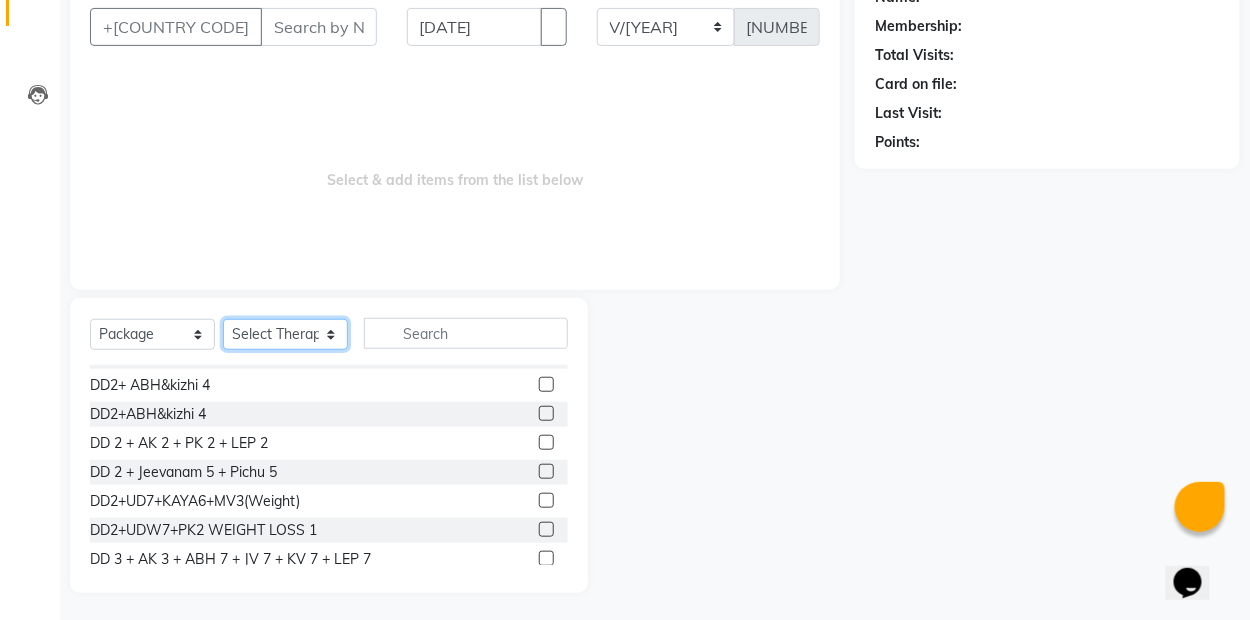 click on "Select Therapist Accounts Development Dr. [LAST] Dr. [LAST] Mr. [LAST] Mr. [LAST] Mr. [LAST] Mrs. [LAST] Mrs. [LAST] Mrs. [LAST] Mr. [LAST] Mrs. [LAST] Reception [FIRST] [LAST]" at bounding box center [285, 334] 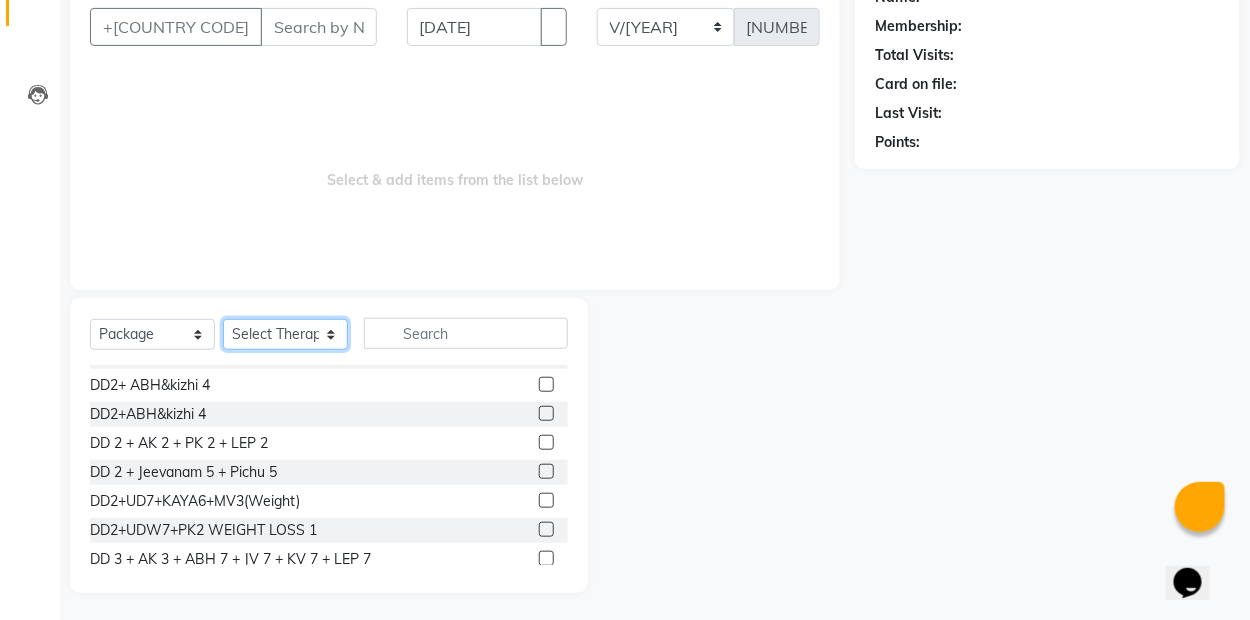 select on "46499" 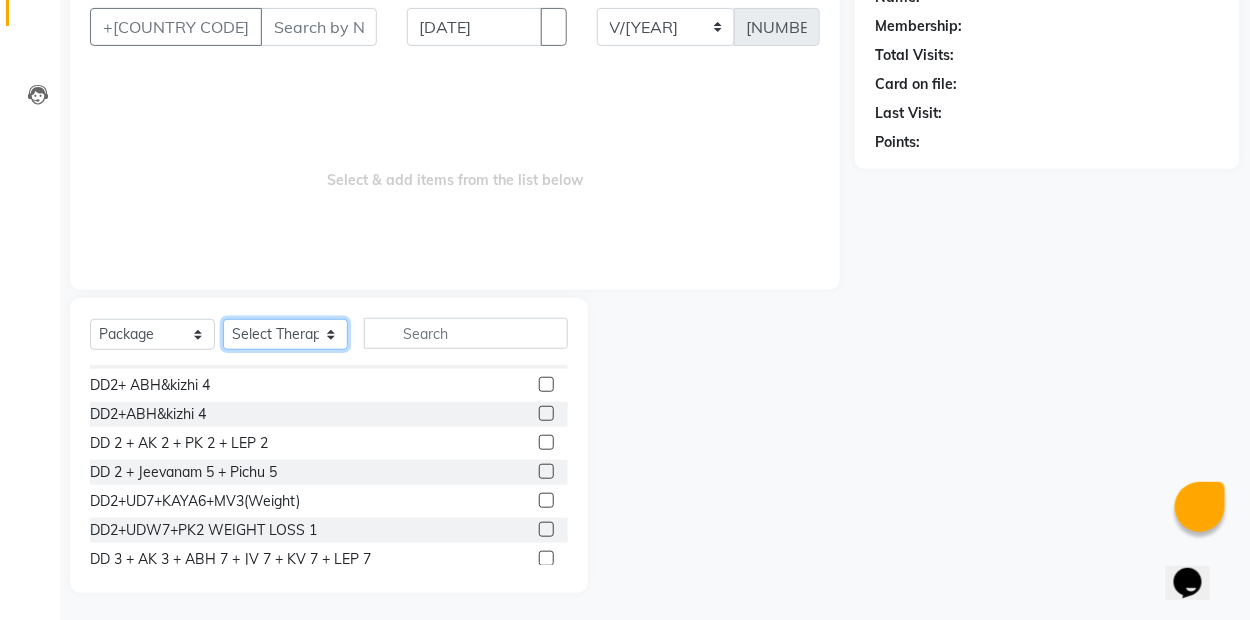 click on "Select Therapist Accounts Development Dr. [LAST] Dr. [LAST] Mr. [LAST] Mr. [LAST] Mr. [LAST] Mrs. [LAST] Mrs. [LAST] Mrs. [LAST] Mr. [LAST] Mrs. [LAST] Reception [FIRST] [LAST]" at bounding box center [285, 334] 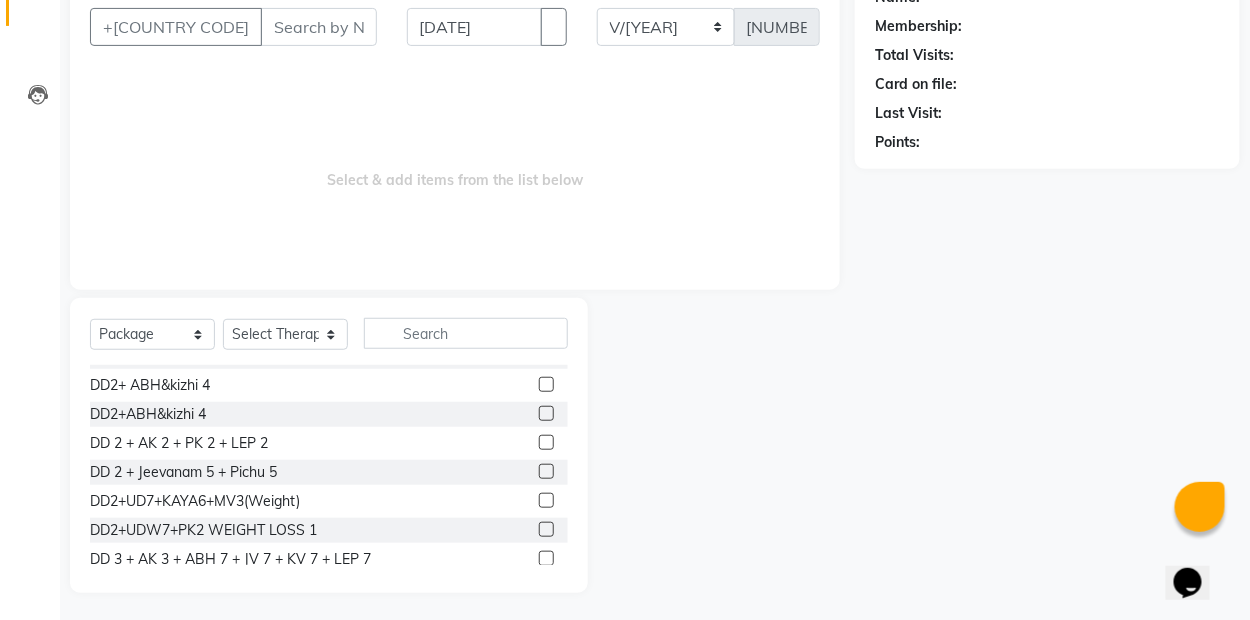 click at bounding box center [546, 529] 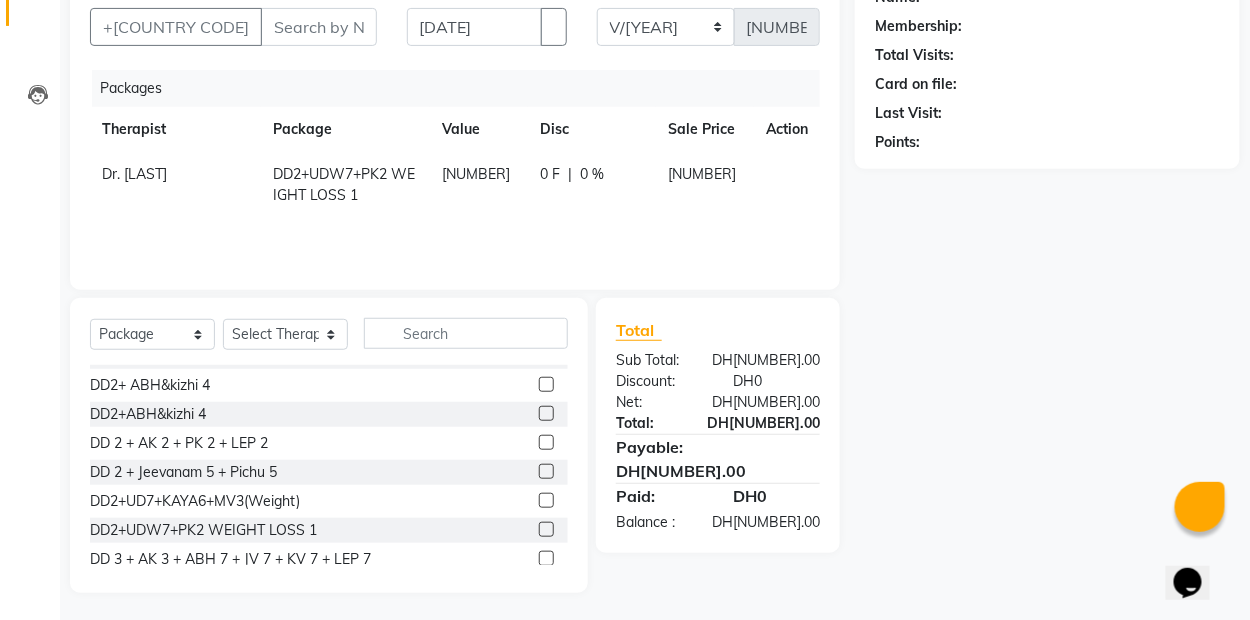 click on "Total Sub Total: DH2,850.00 Discount: DH0 Net: DH2,850.00 Total: DH2,850.00 Payable: DH2,850.00 Paid: DH0 Balance   : DH2,850.00" at bounding box center (721, 445) 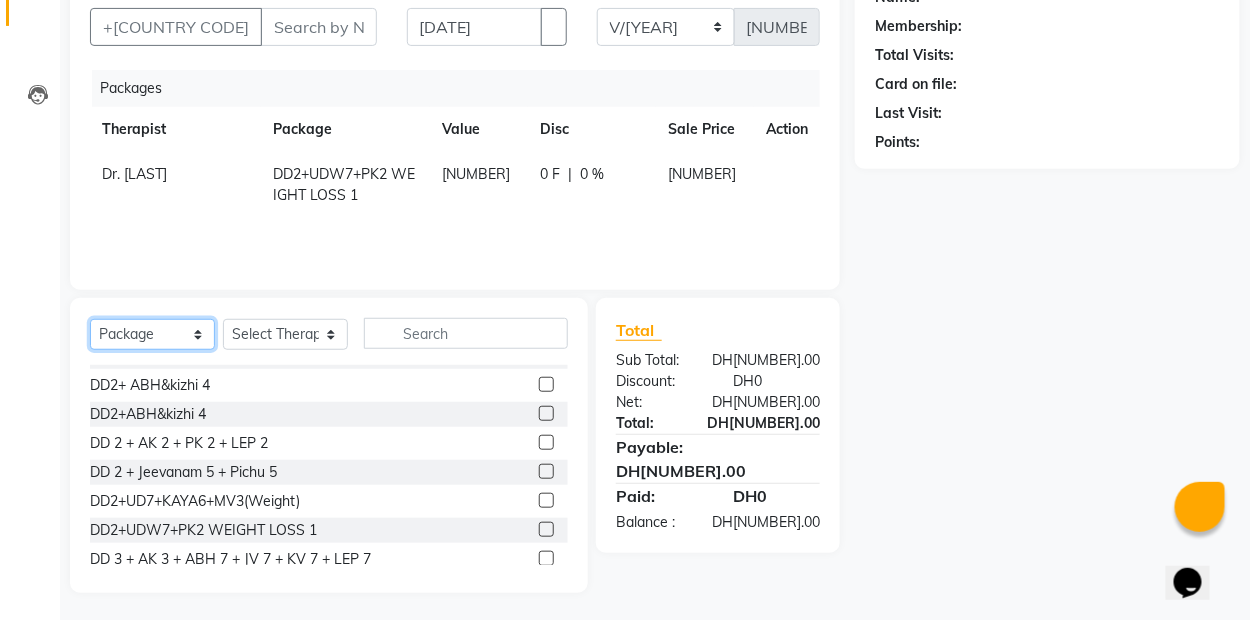 click on "Select  Service  Product  Membership  Package Voucher Prepaid Gift Card" at bounding box center [152, 334] 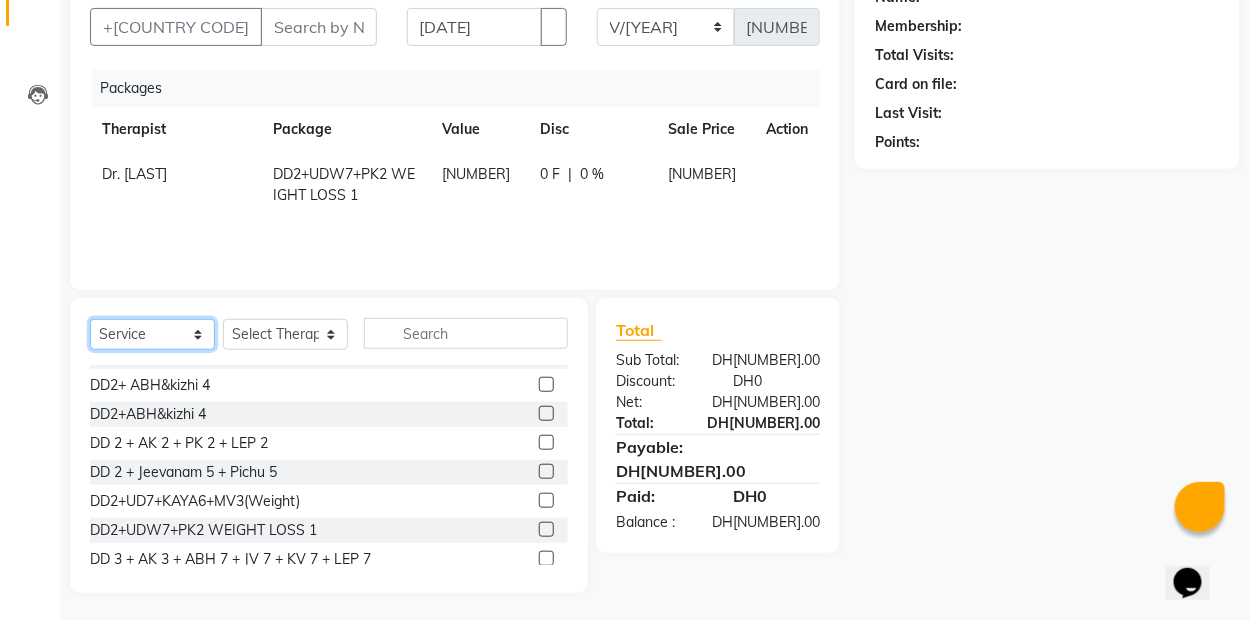 click on "Select  Service  Product  Membership  Package Voucher Prepaid Gift Card" at bounding box center (152, 334) 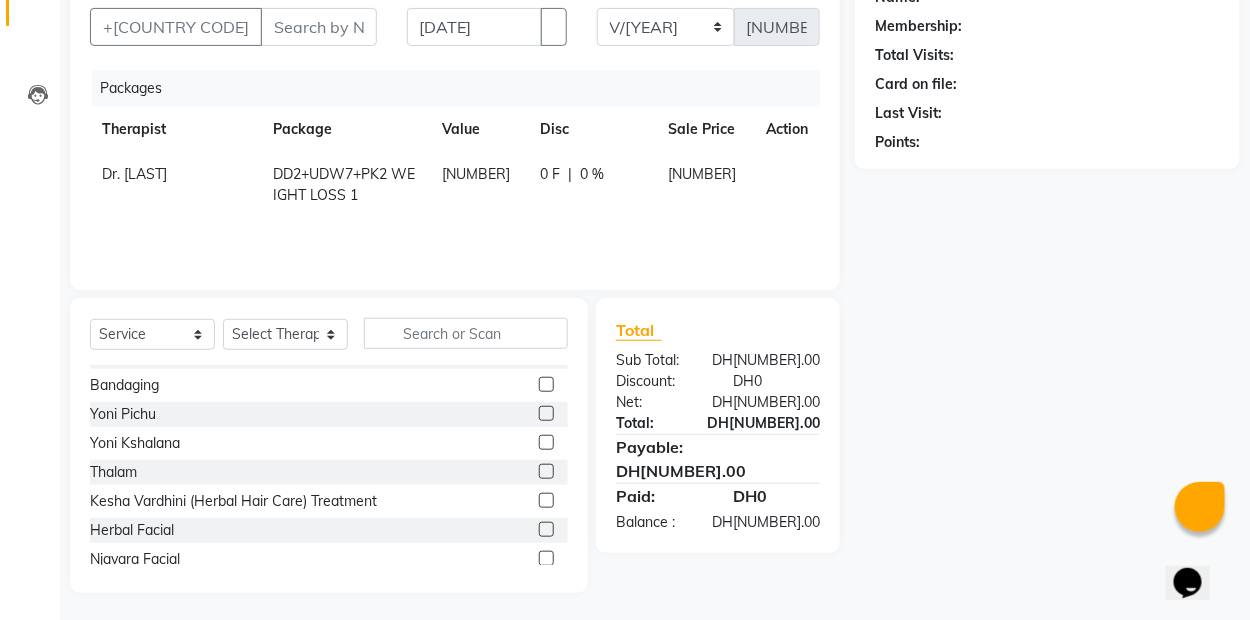 click at bounding box center (546, 471) 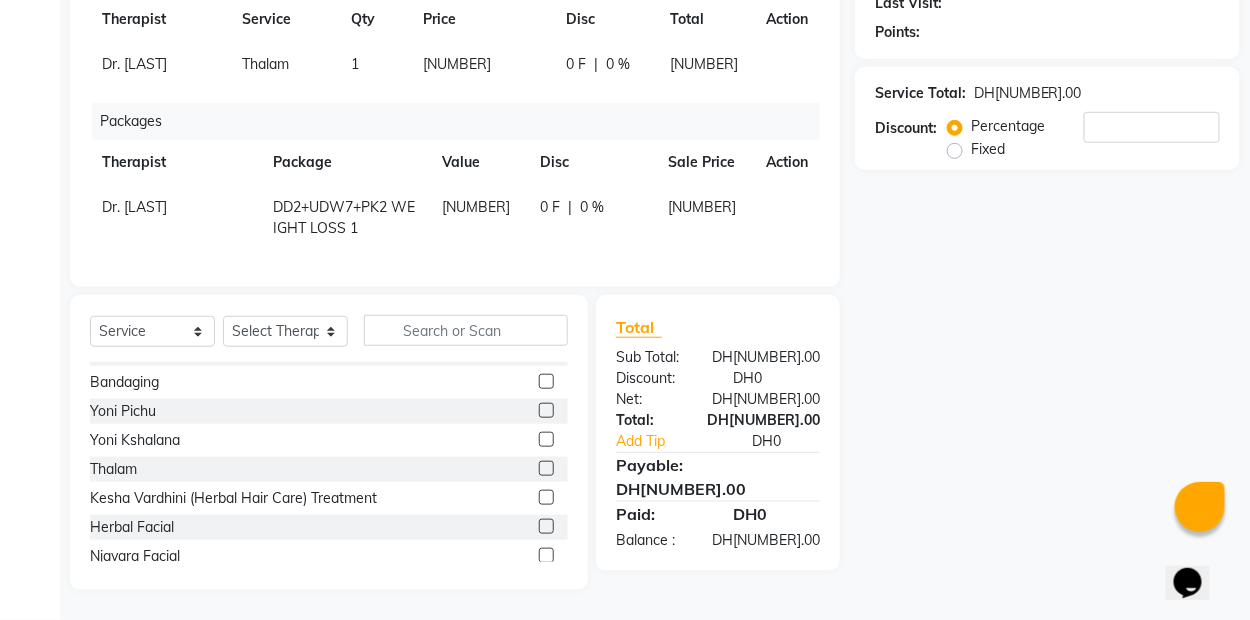 scroll, scrollTop: 302, scrollLeft: 0, axis: vertical 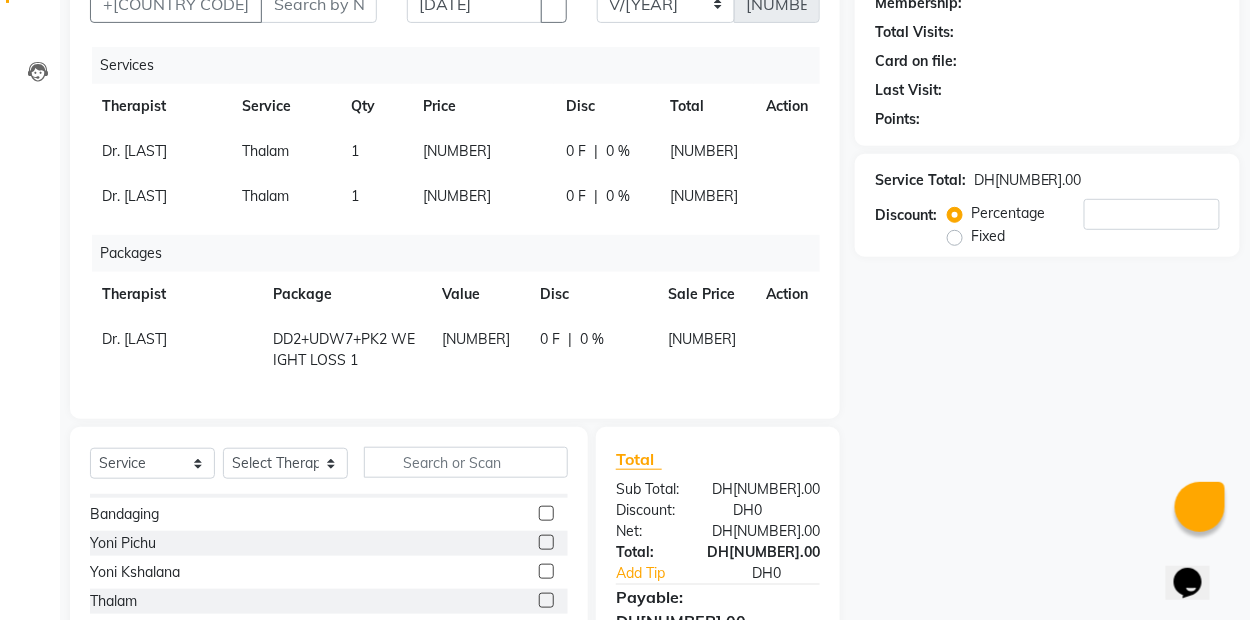 click at bounding box center [774, 141] 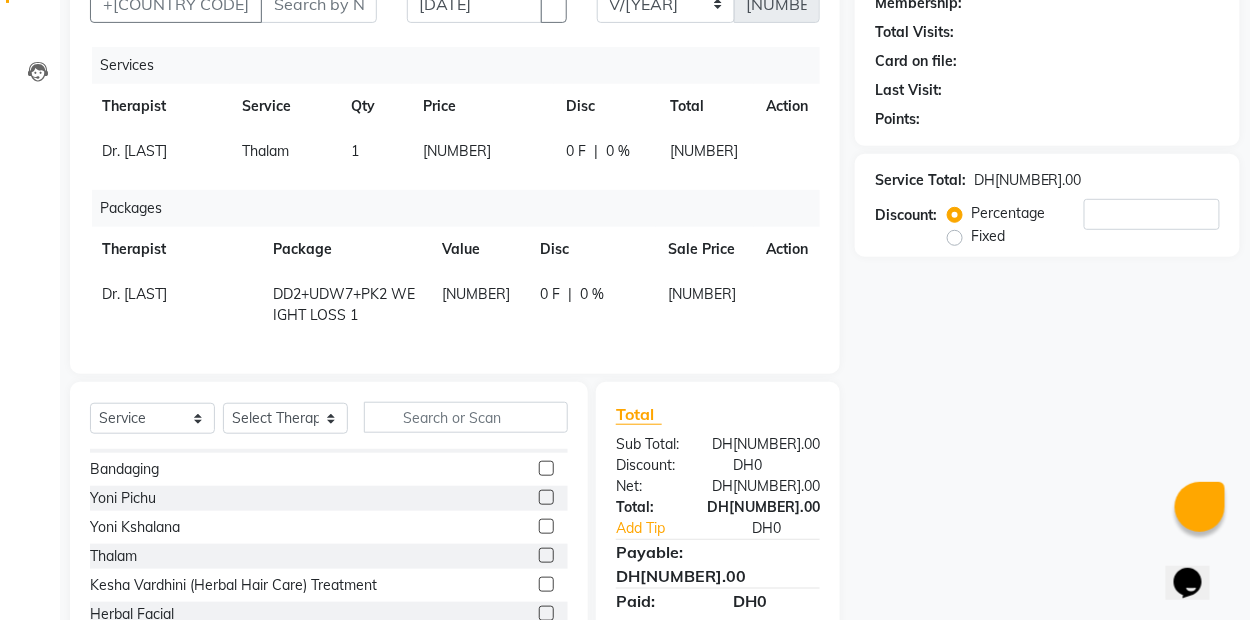 scroll, scrollTop: 302, scrollLeft: 0, axis: vertical 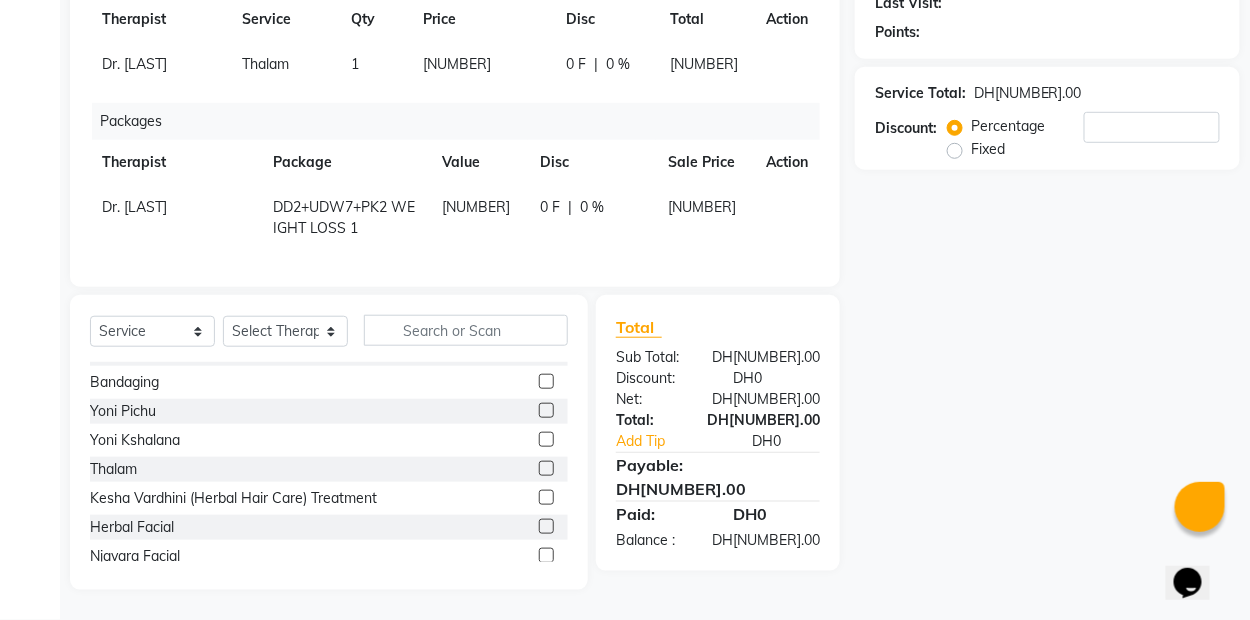 click on "Name: Membership: Total Visits: Card on file: Last Visit:  Points:  Service Total:  DH125.00  Discount:  Percentage   Fixed" at bounding box center [1055, 225] 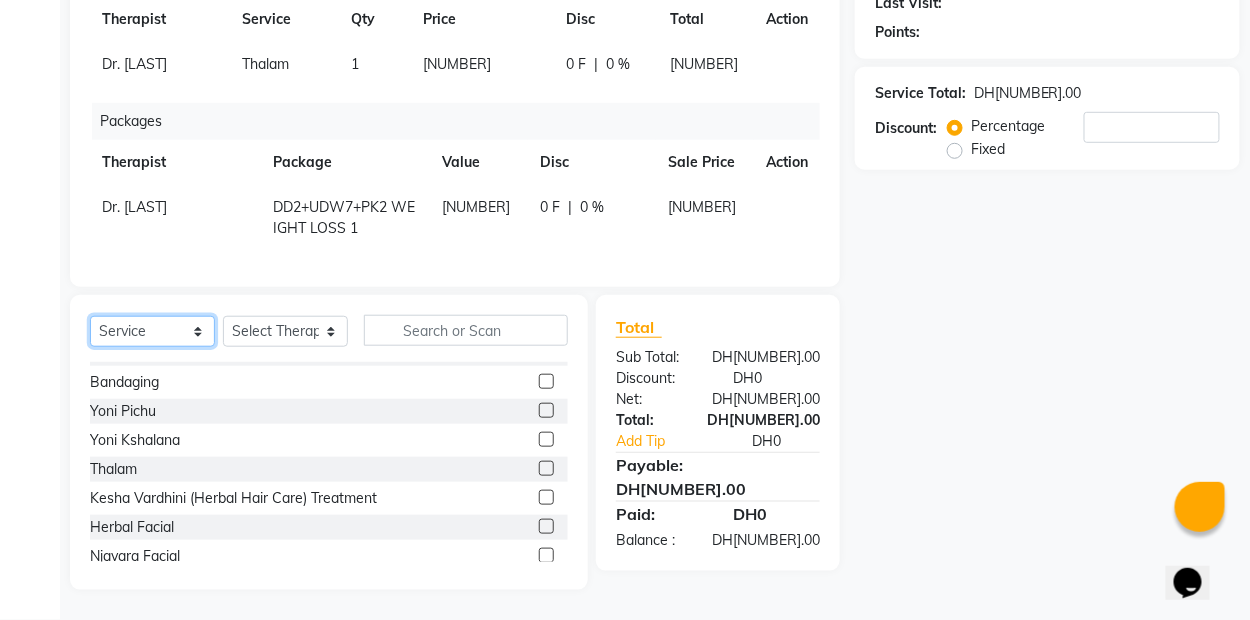click on "Select  Service  Product  Membership  Package Voucher Prepaid Gift Card" at bounding box center (152, 331) 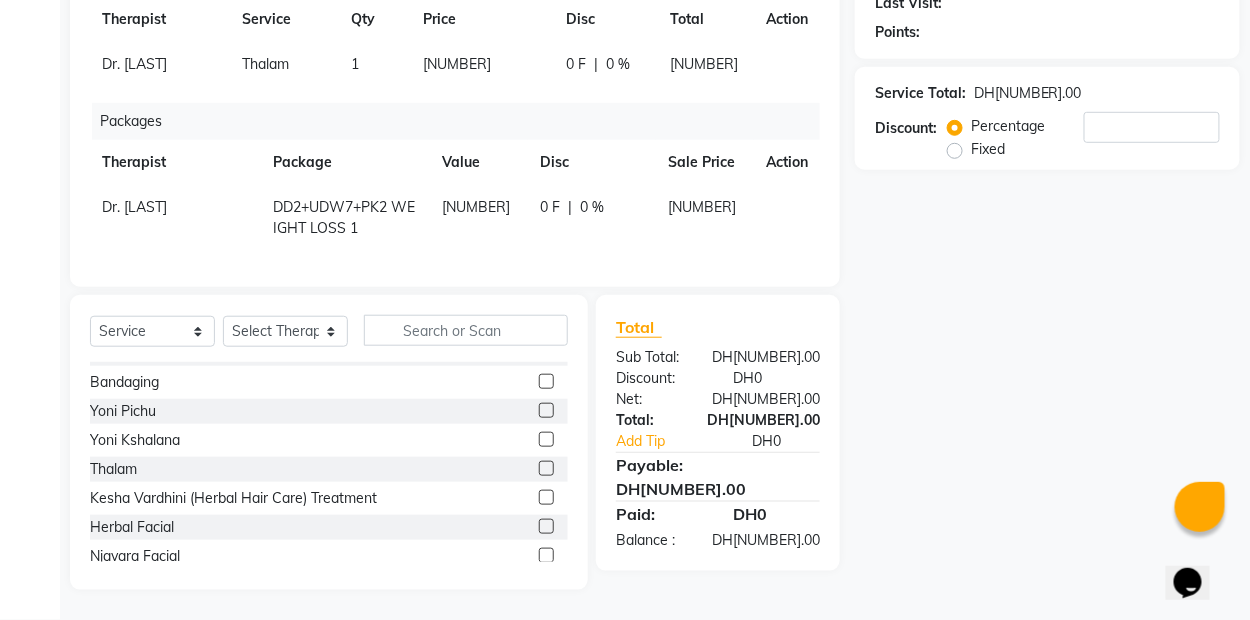 click on "Bandaging" at bounding box center (329, 382) 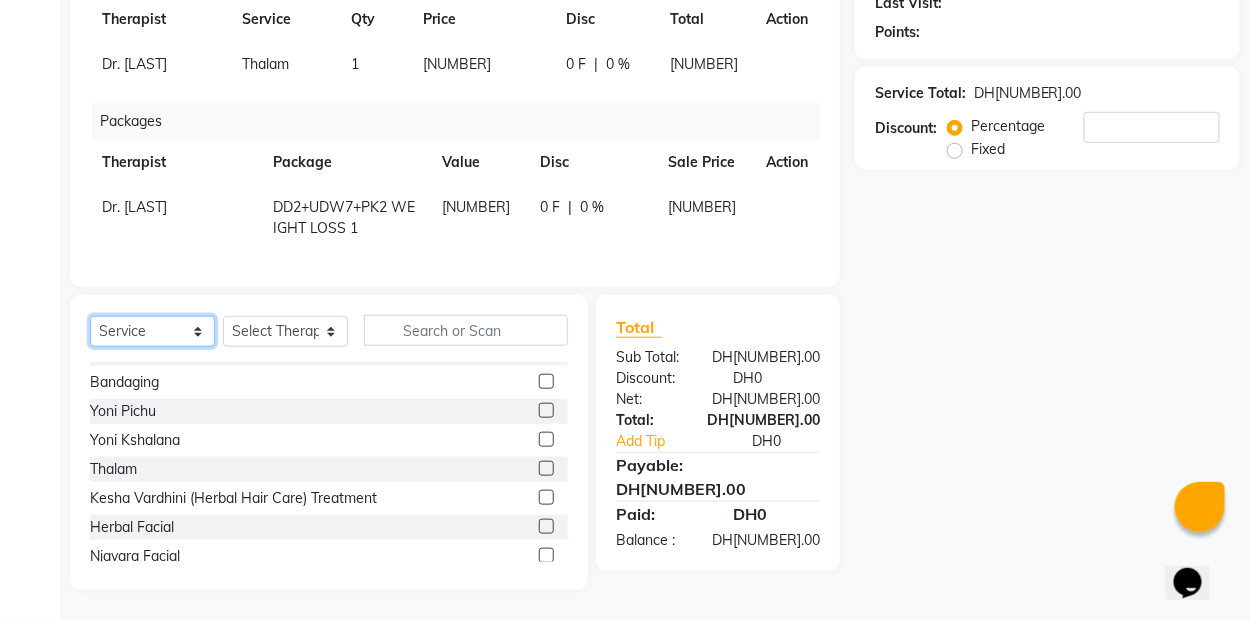 click on "Select  Service  Product  Membership  Package Voucher Prepaid Gift Card" at bounding box center [152, 331] 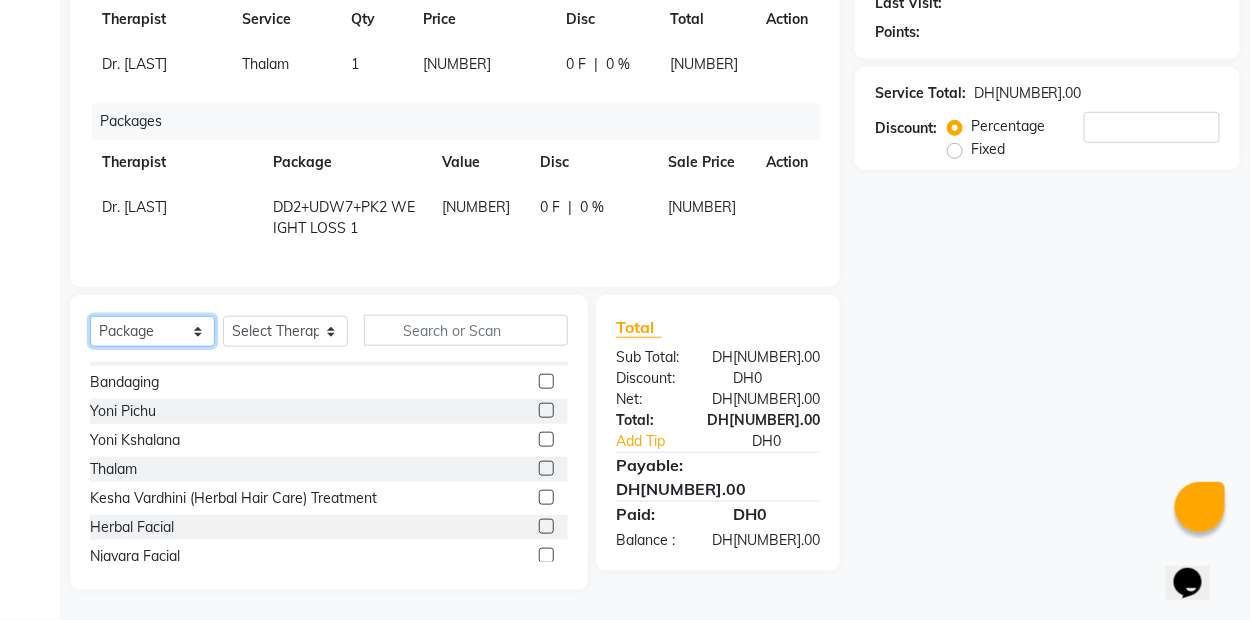 click on "Select  Service  Product  Membership  Package Voucher Prepaid Gift Card" at bounding box center (152, 331) 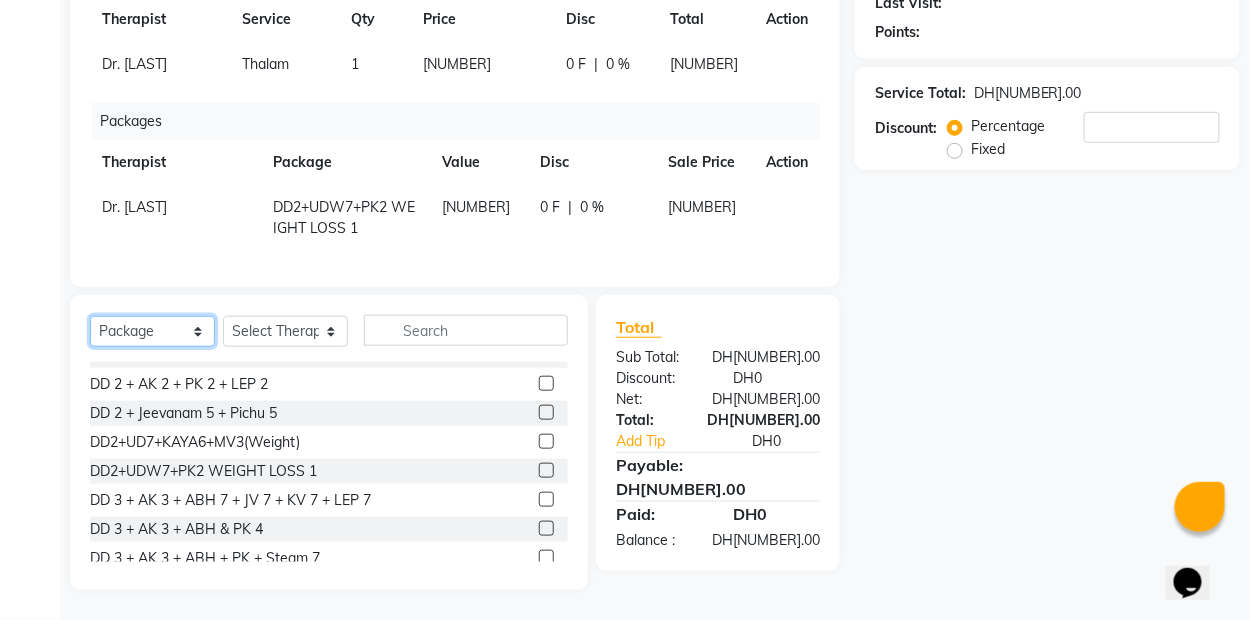 scroll, scrollTop: 1049, scrollLeft: 0, axis: vertical 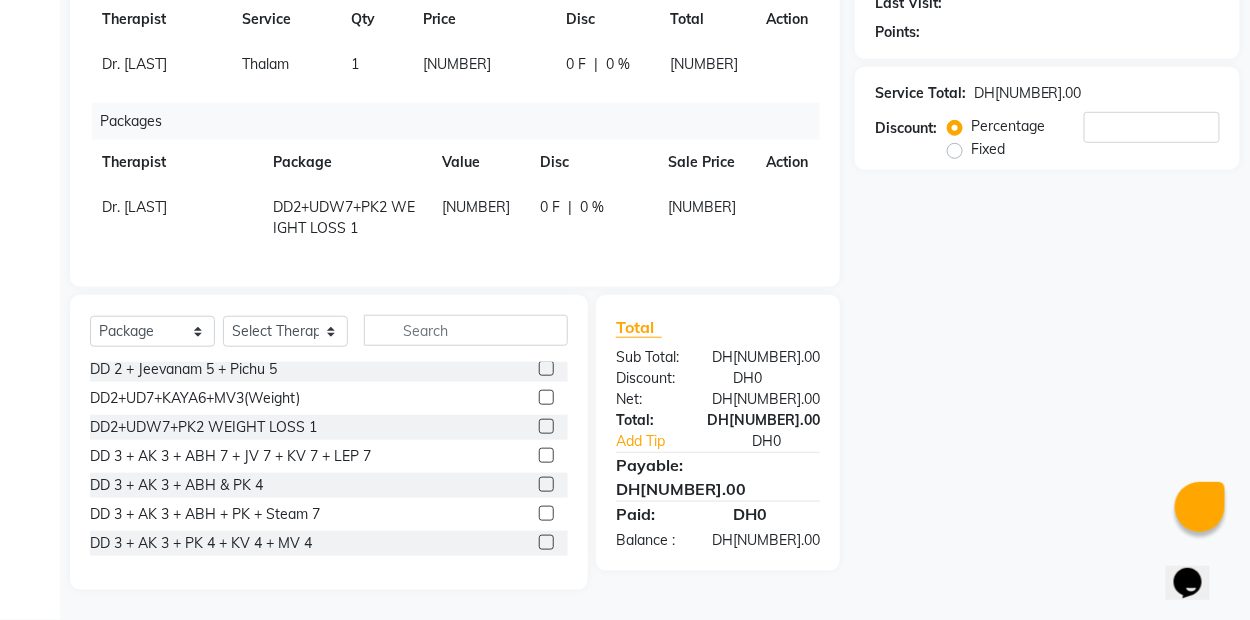 click at bounding box center (546, 397) 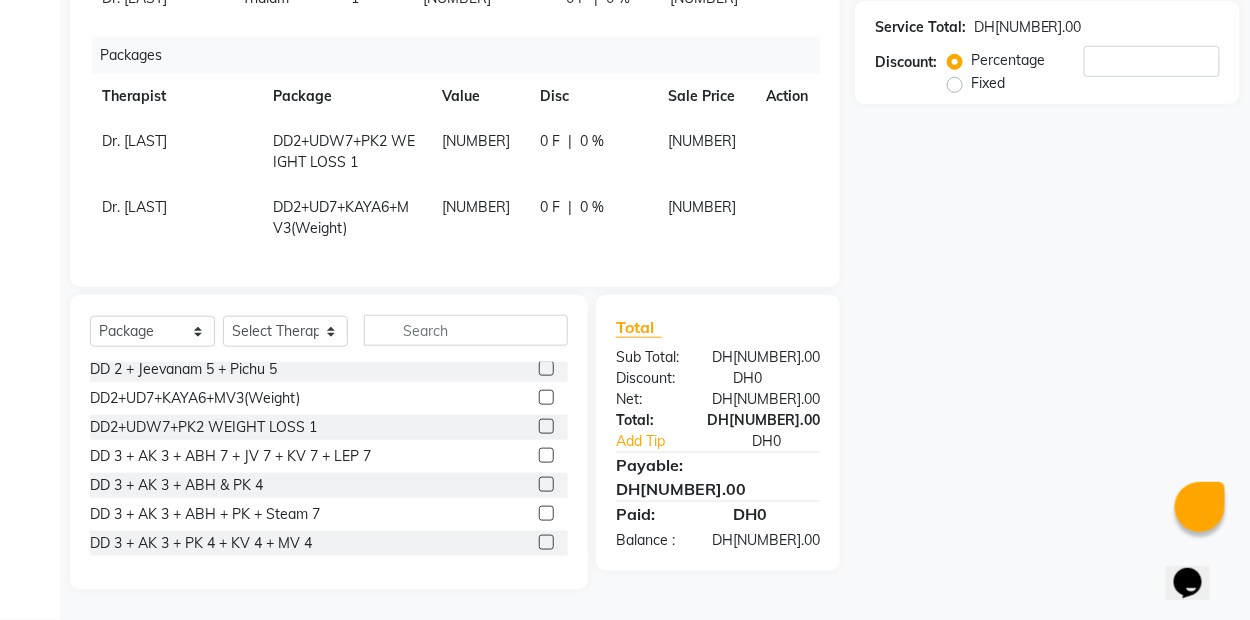 scroll, scrollTop: 367, scrollLeft: 0, axis: vertical 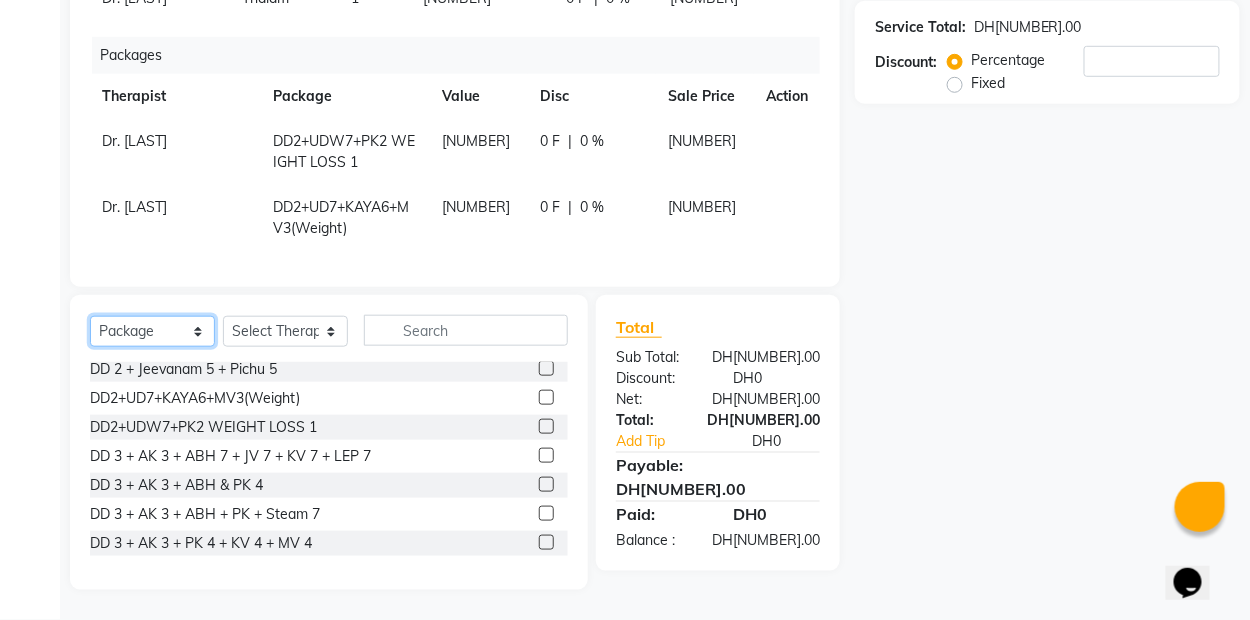 click on "Select  Service  Product  Membership  Package Voucher Prepaid Gift Card" at bounding box center (152, 331) 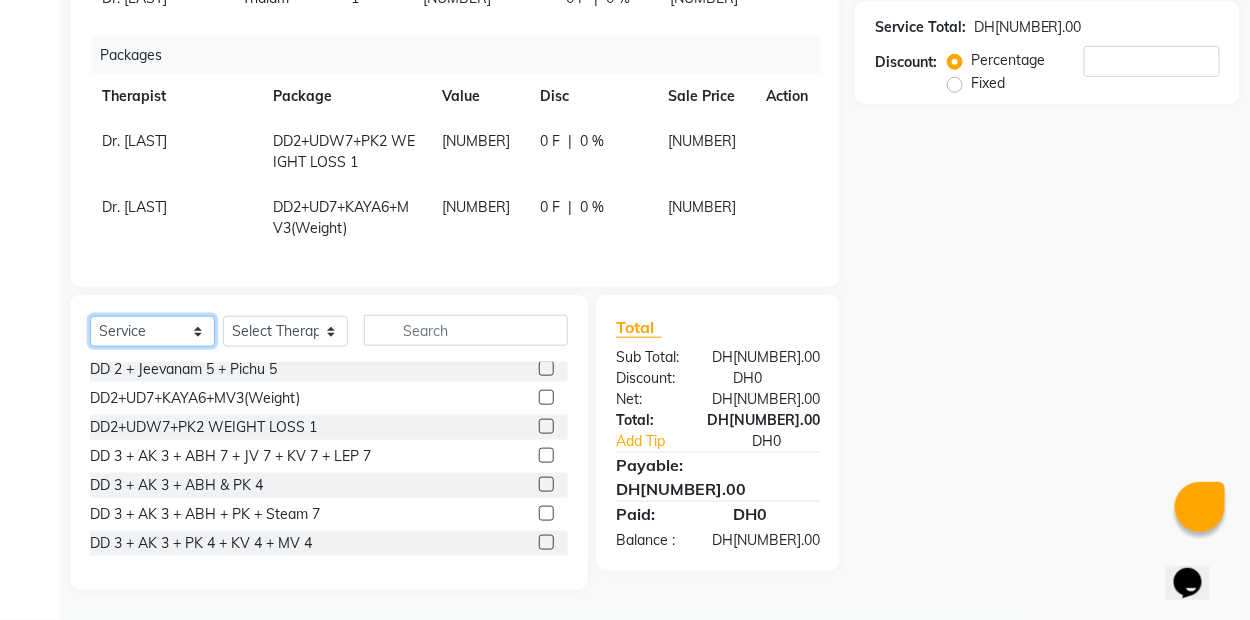 click on "Select  Service  Product  Membership  Package Voucher Prepaid Gift Card" at bounding box center (152, 331) 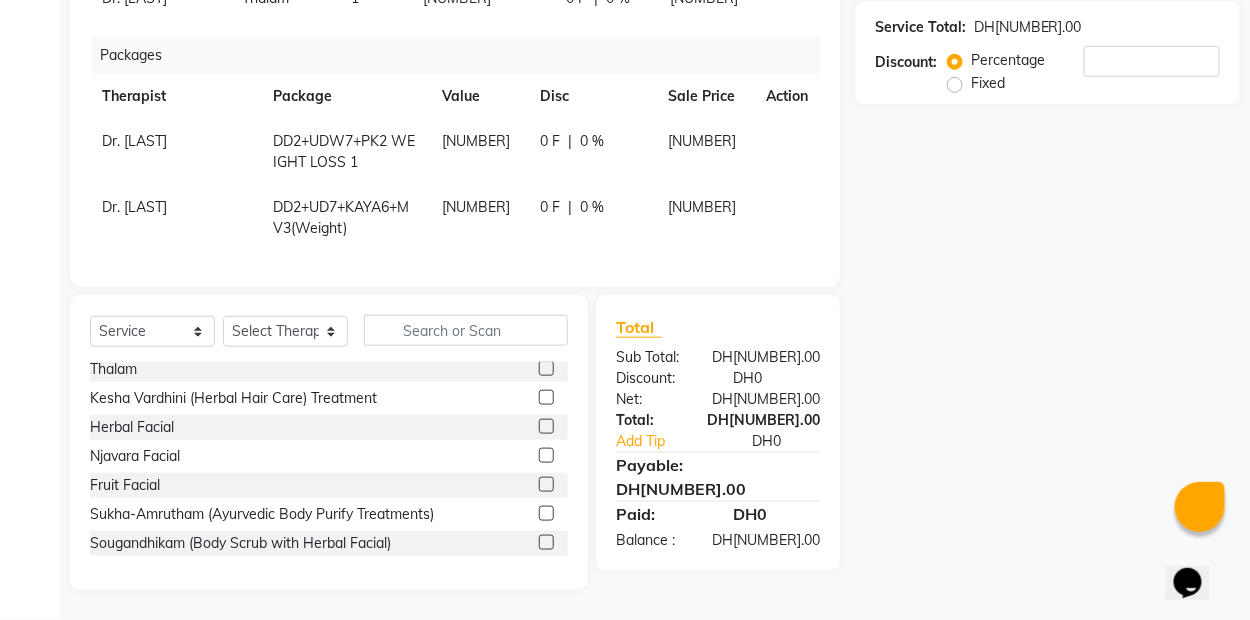 click on "Client +971 Date 01-07-2025 Invoice Number V/2025 V/2025-26 1362 Services Therapist Service Qty Price Disc Total Action Dr. Summaiya Thalam 1 125 0 F | 0 % 125 Packages Therapist Package Value Disc Sale Price Action Dr. Summaiya DD2+UDW7+PK2 WEIGHT LOSS 1 2850 0 F | 0 % 2850 Dr. Summaiya DD2+UD7+KAYA6+MV3(Weight) 5040 0 F | 0 % 5040" at bounding box center (455, 41) 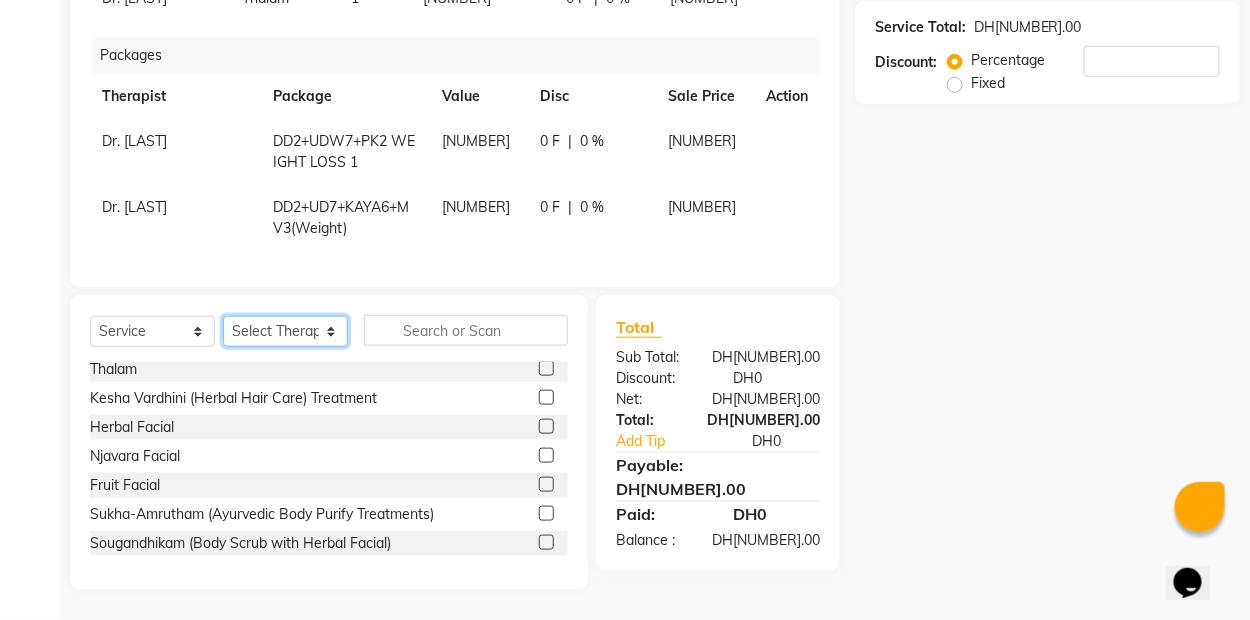 click on "Select Therapist Accounts Development Dr. [LAST] Dr. [LAST] Mr. [LAST] Mr. [LAST] Mr. [LAST] Mrs. [LAST] Mrs. [LAST] Mrs. [LAST] Mr. [LAST] Mrs. [LAST] Reception [FIRST] [LAST]" at bounding box center (285, 331) 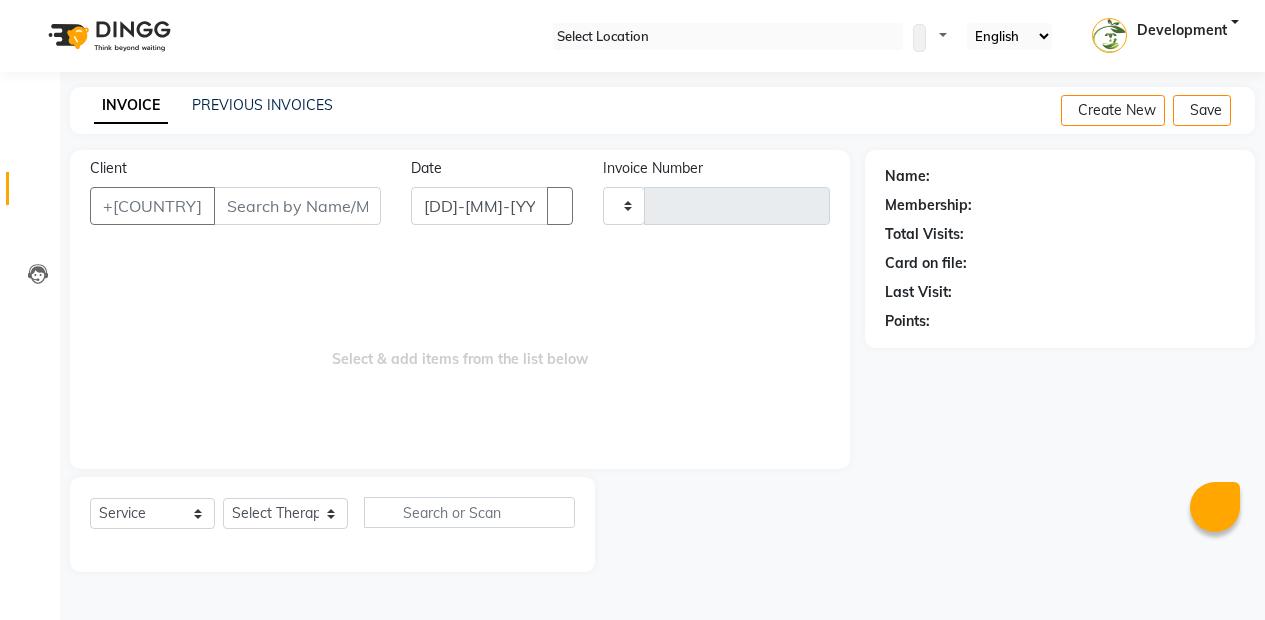 scroll, scrollTop: 0, scrollLeft: 0, axis: both 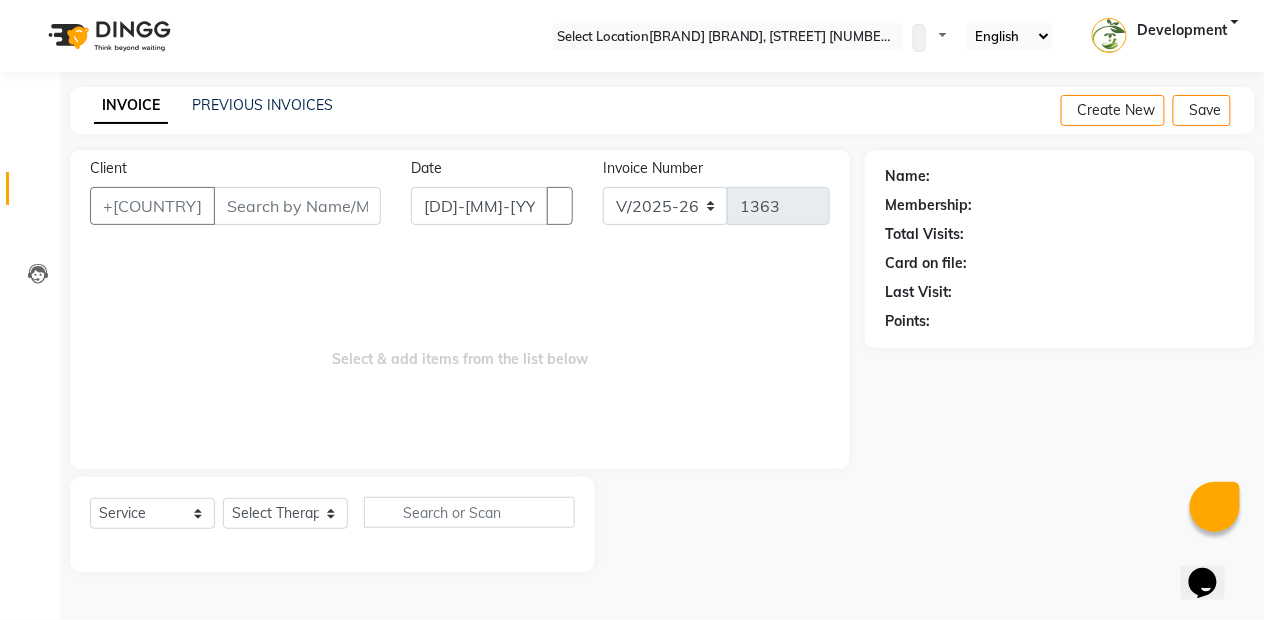 click on "Client" at bounding box center (297, 206) 